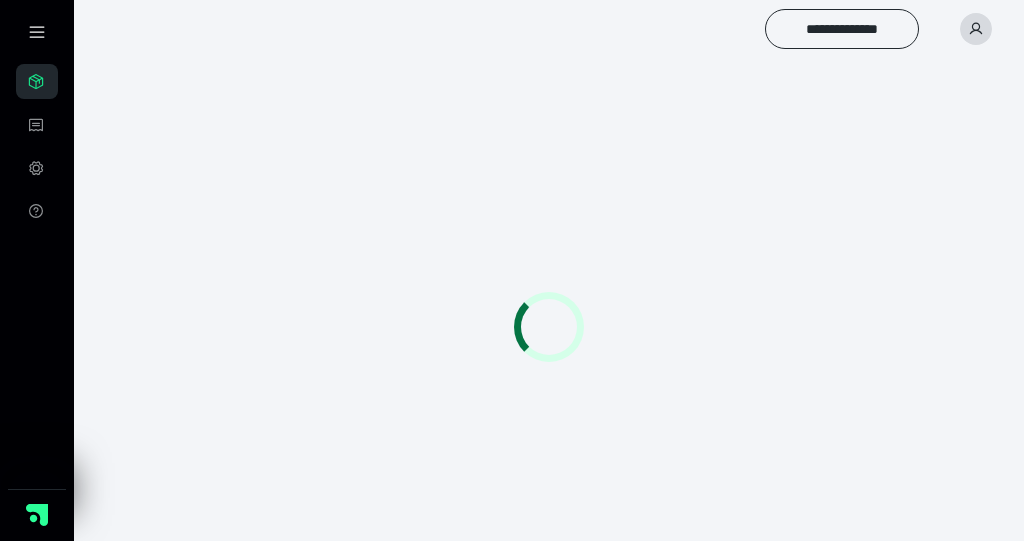 scroll, scrollTop: 0, scrollLeft: 0, axis: both 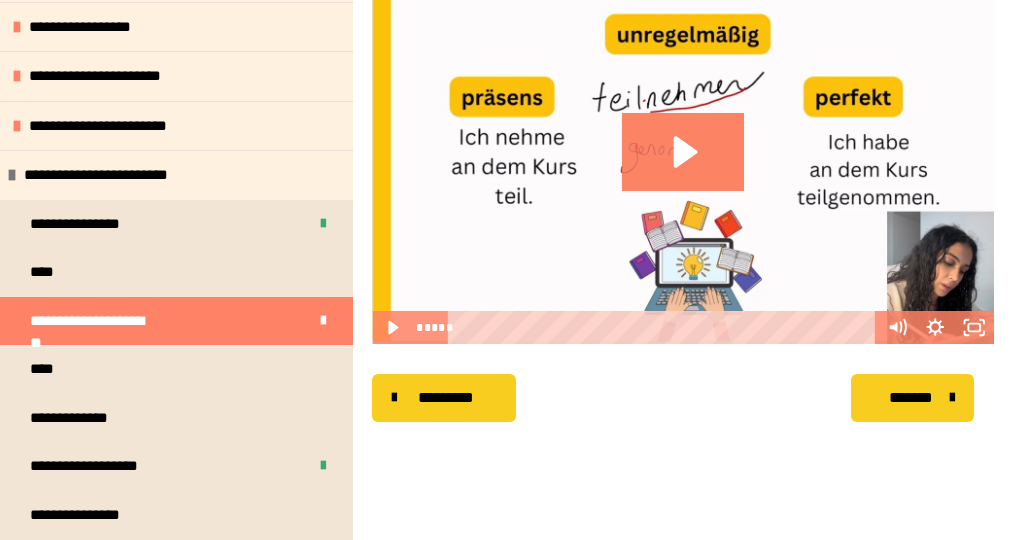 click on "**********" at bounding box center (176, 418) 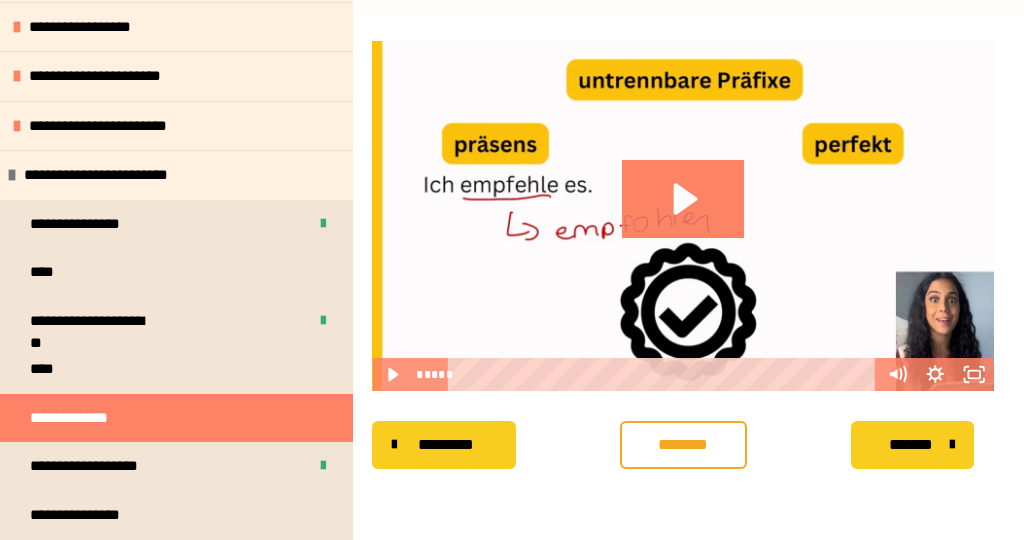 click 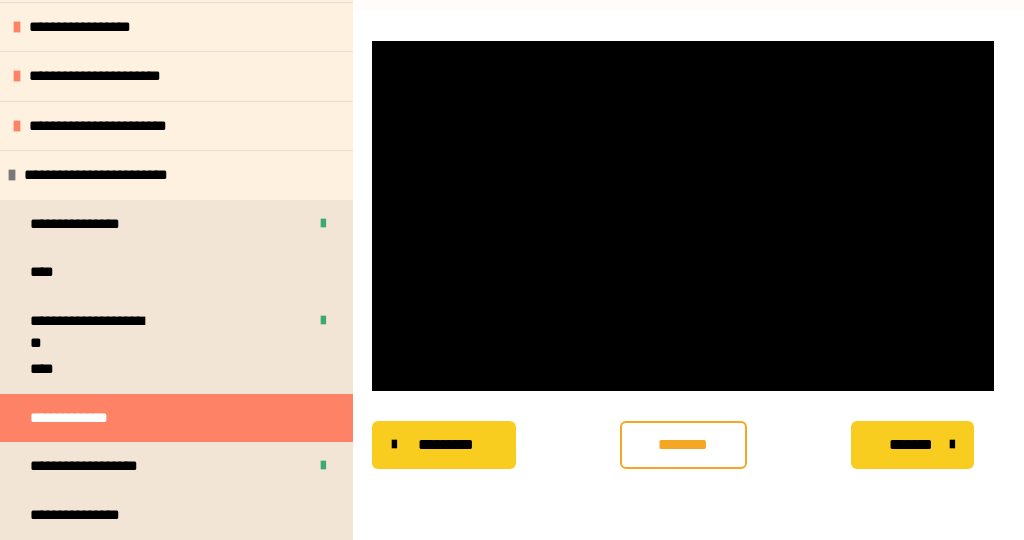 click at bounding box center [683, 216] 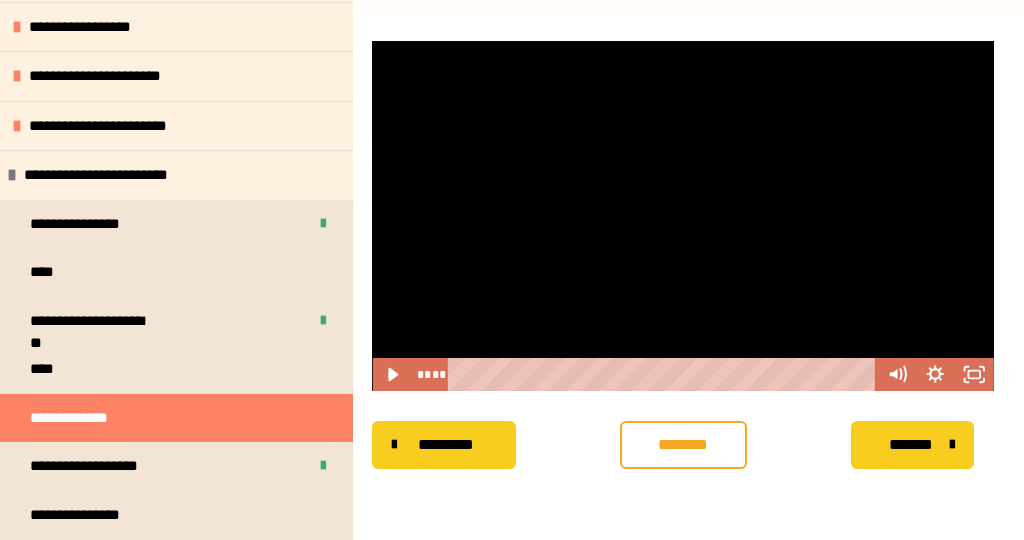 click at bounding box center [683, 216] 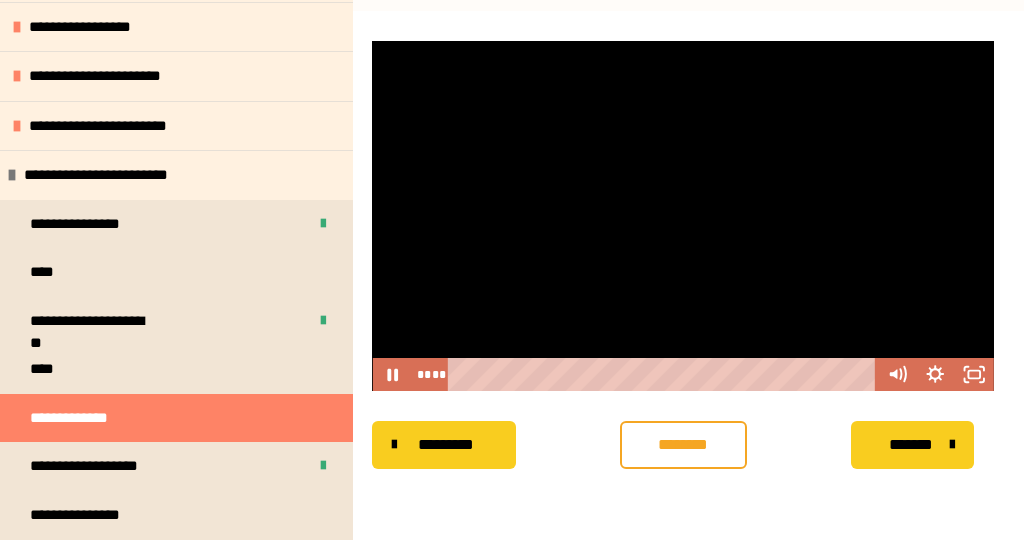 click at bounding box center (683, 216) 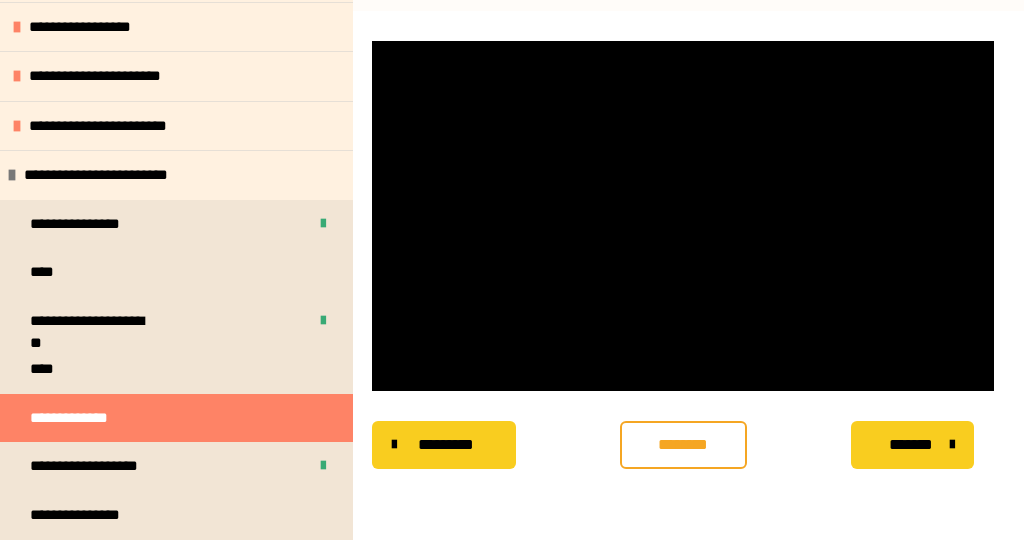 click at bounding box center [683, 216] 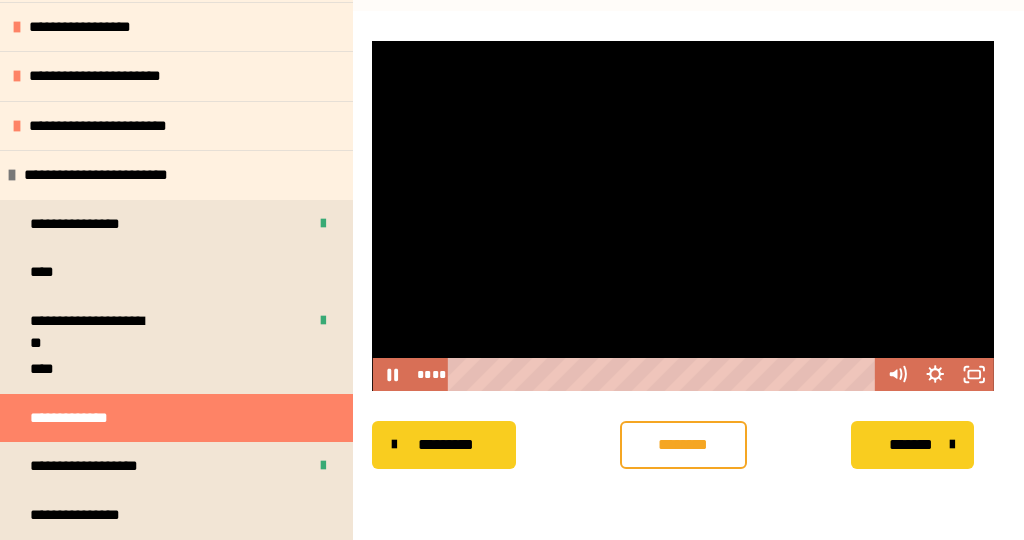 click at bounding box center [683, 216] 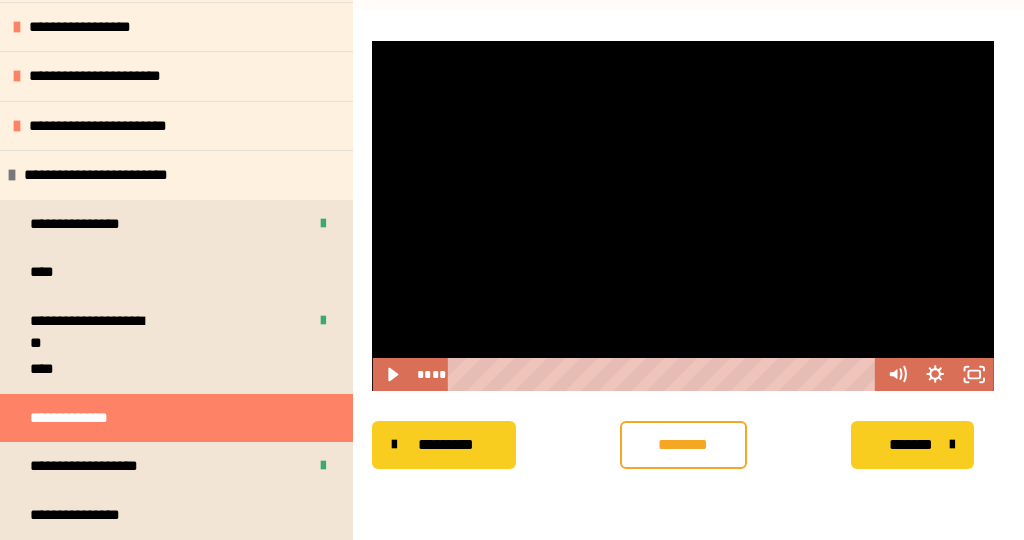 click 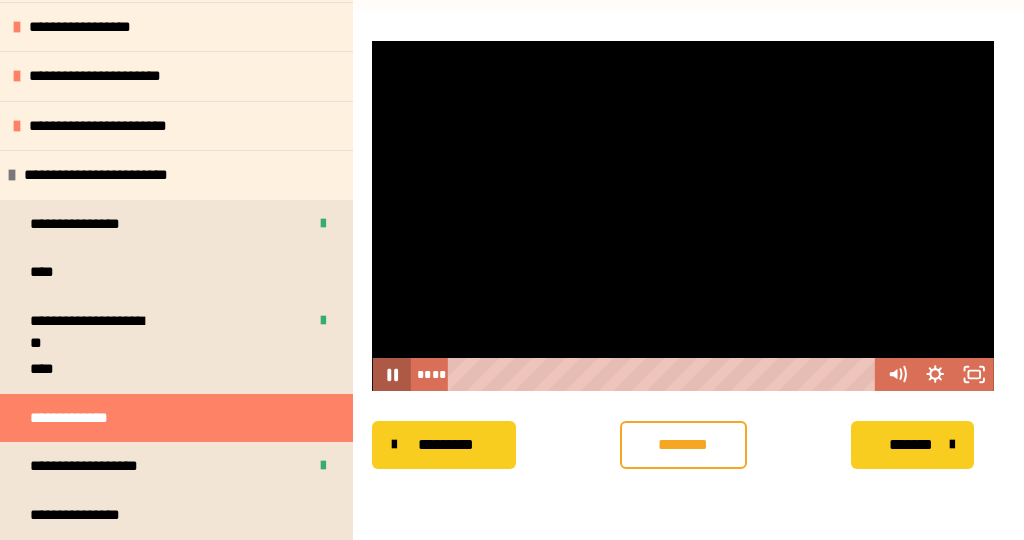 click 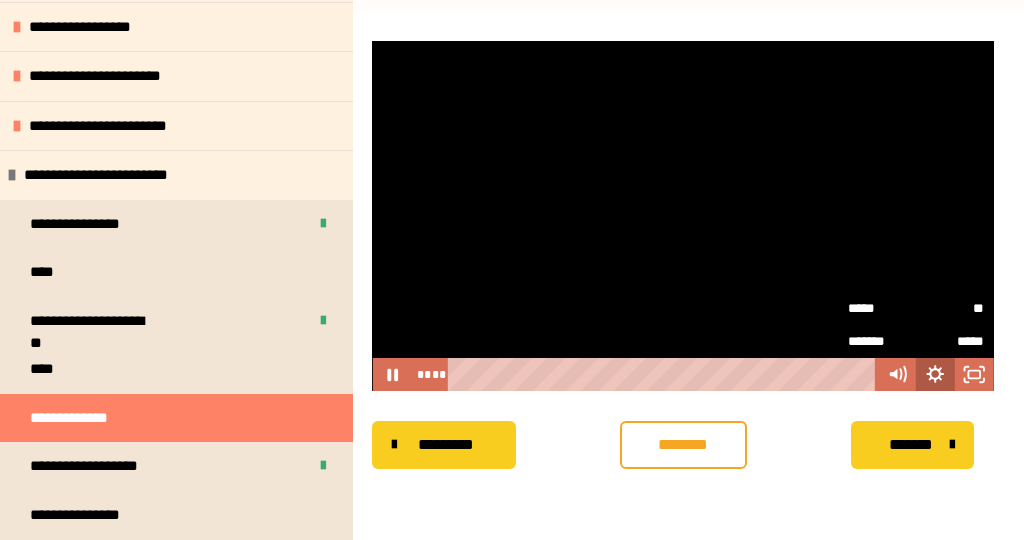 click on "*****" at bounding box center [950, 341] 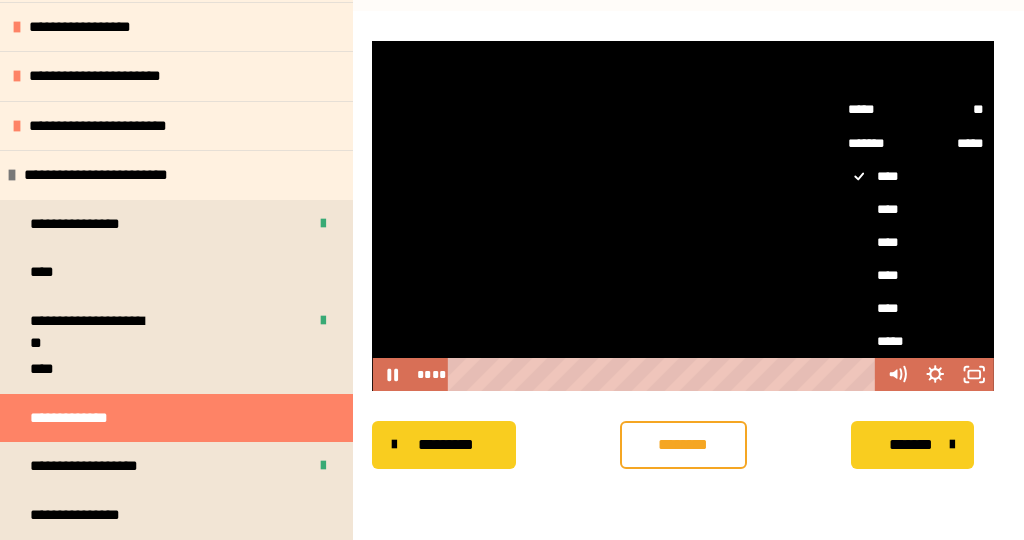 click on "****" at bounding box center [916, 276] 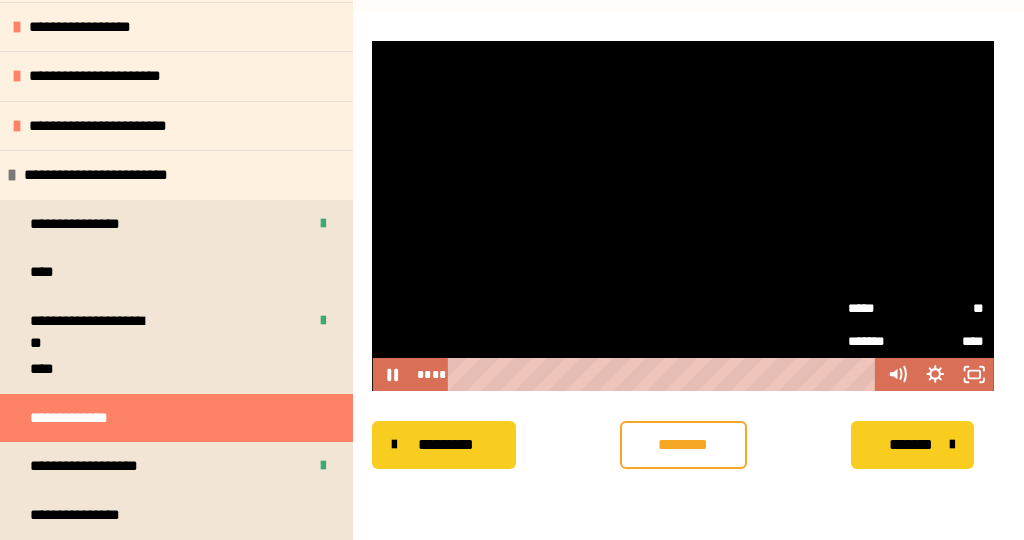click on "**" at bounding box center [950, 308] 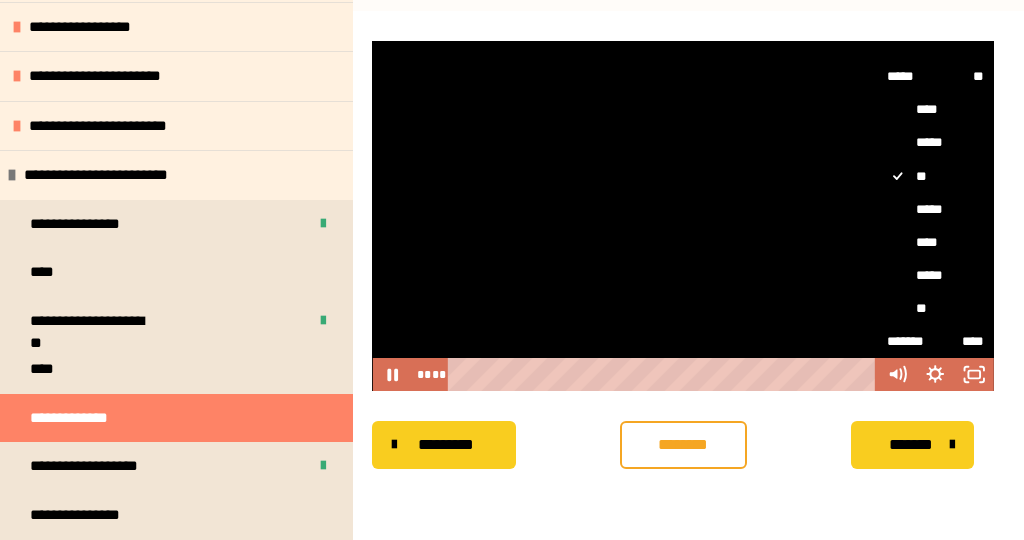 click on "*****" at bounding box center (935, 210) 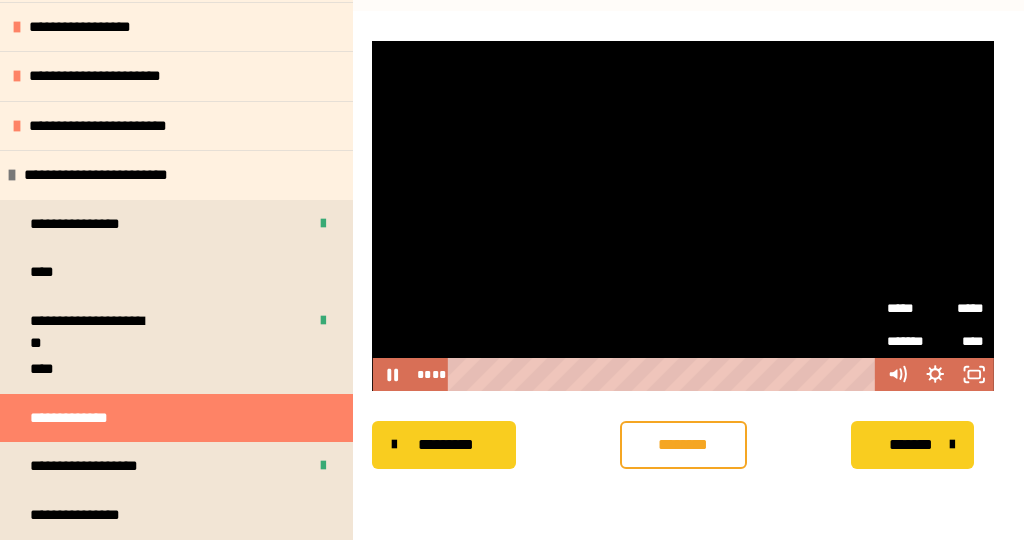 click 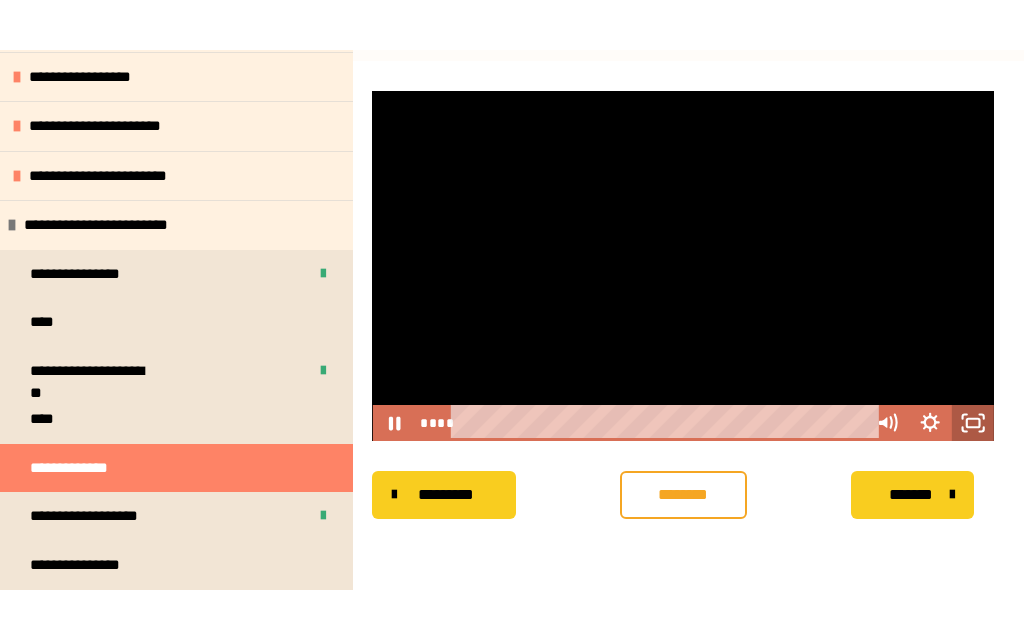 scroll, scrollTop: 0, scrollLeft: 0, axis: both 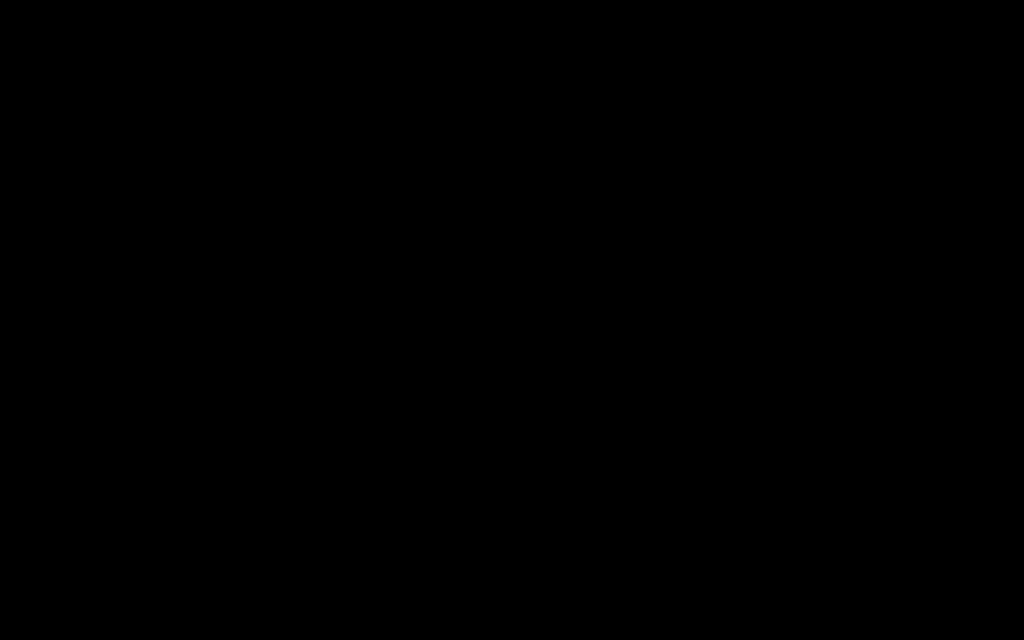 click at bounding box center [512, 320] 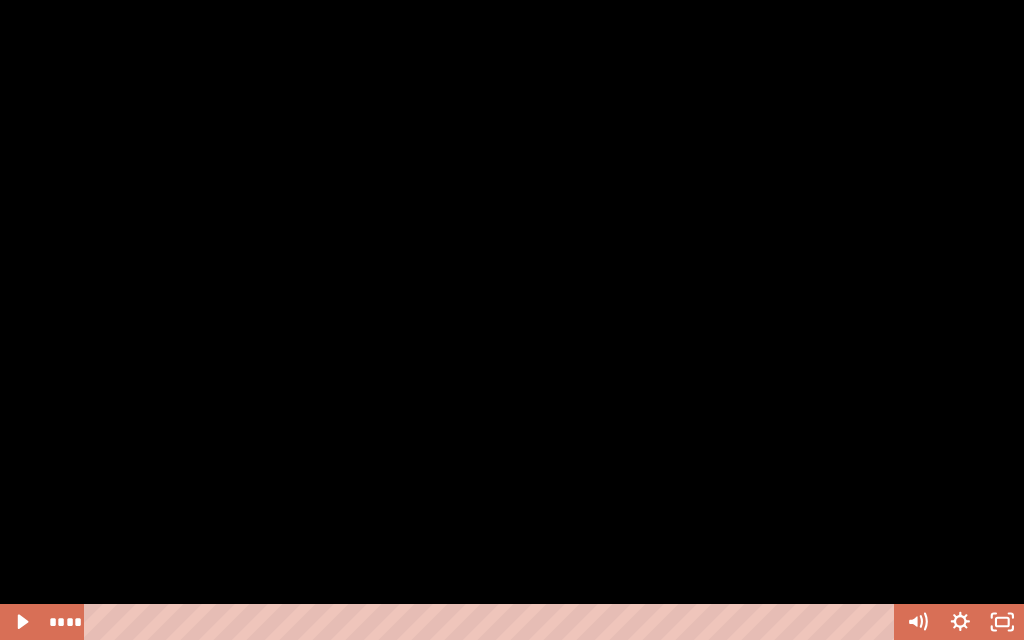 click at bounding box center [512, 320] 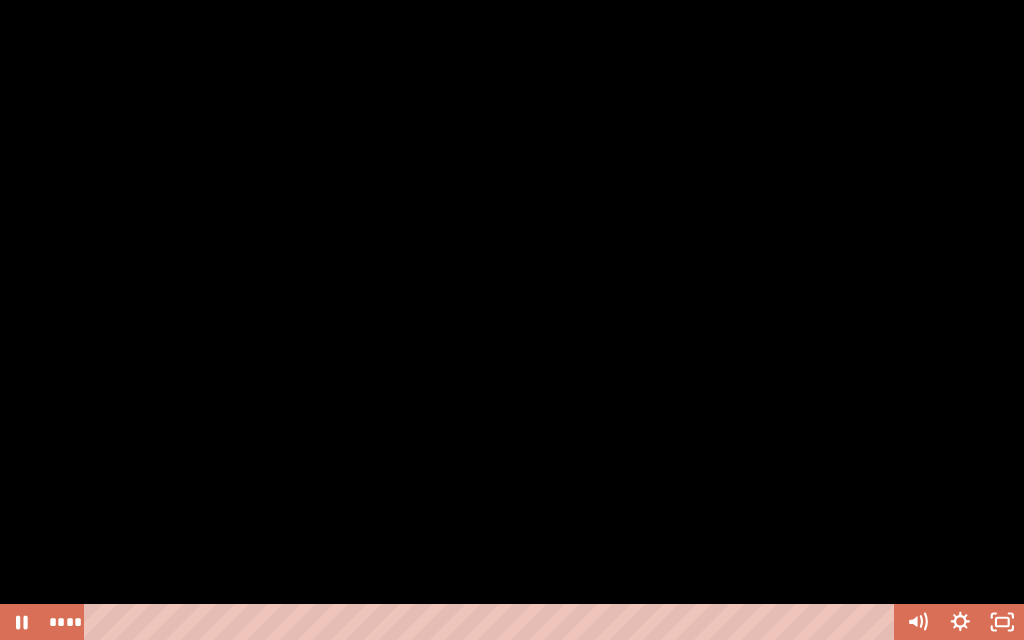 click at bounding box center (512, 320) 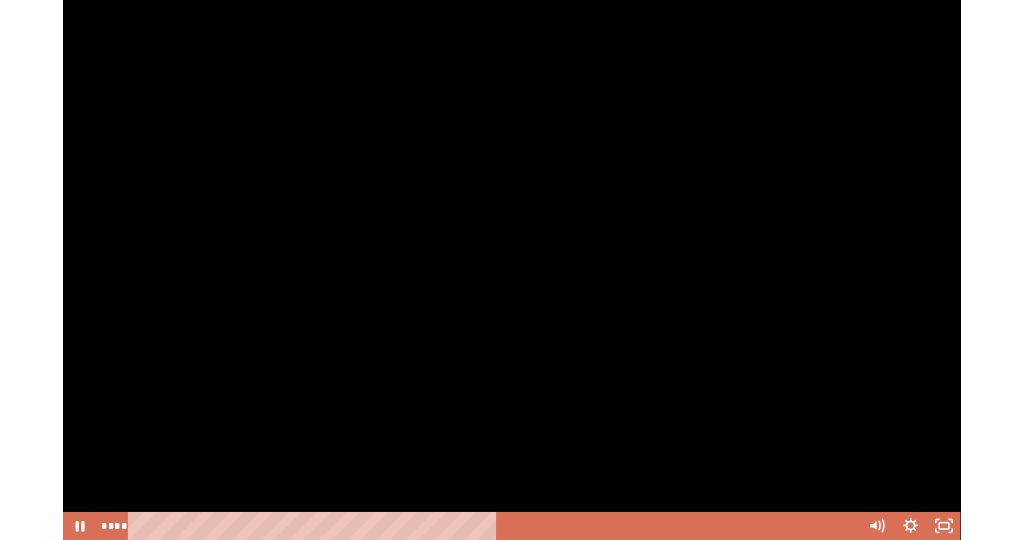 scroll, scrollTop: 137, scrollLeft: 0, axis: vertical 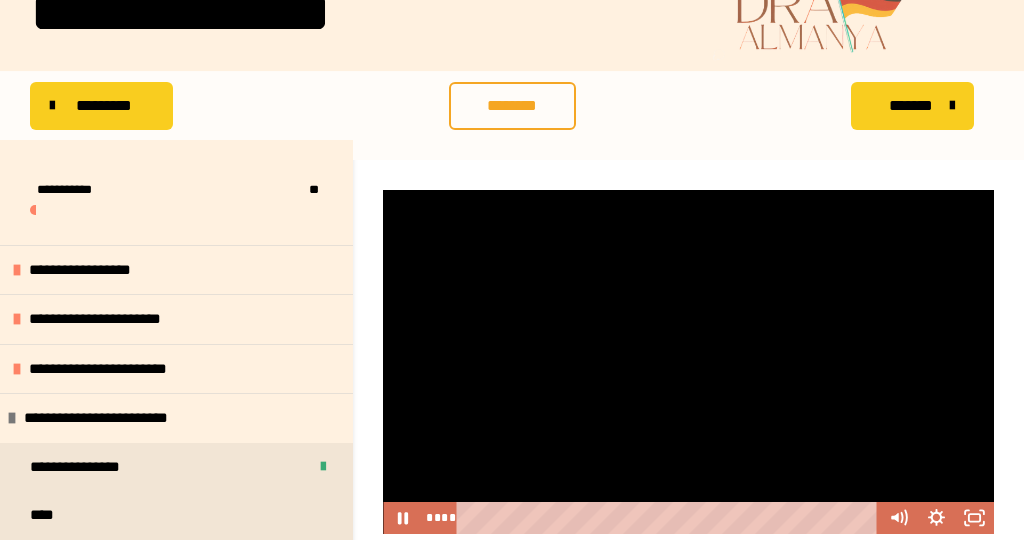 click 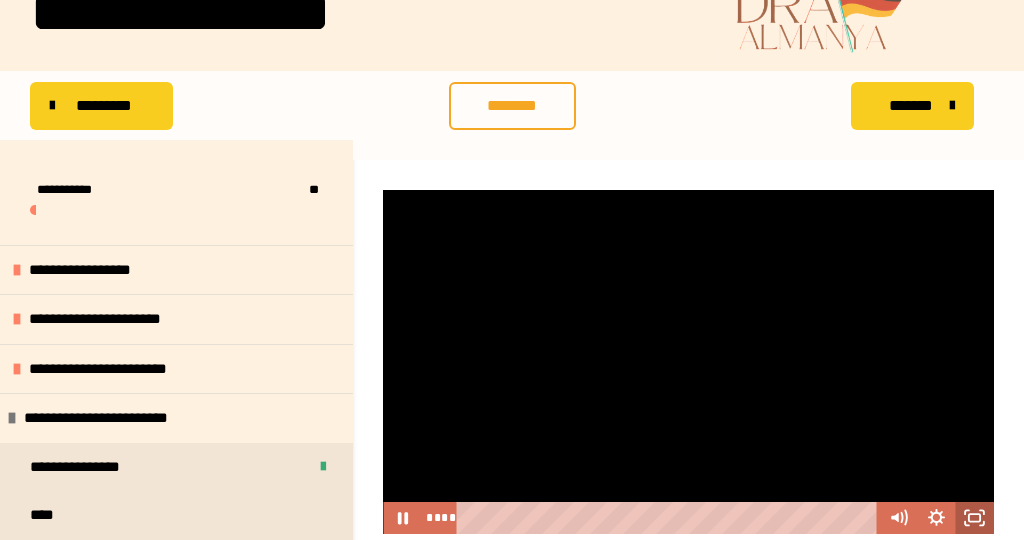 scroll, scrollTop: 0, scrollLeft: 0, axis: both 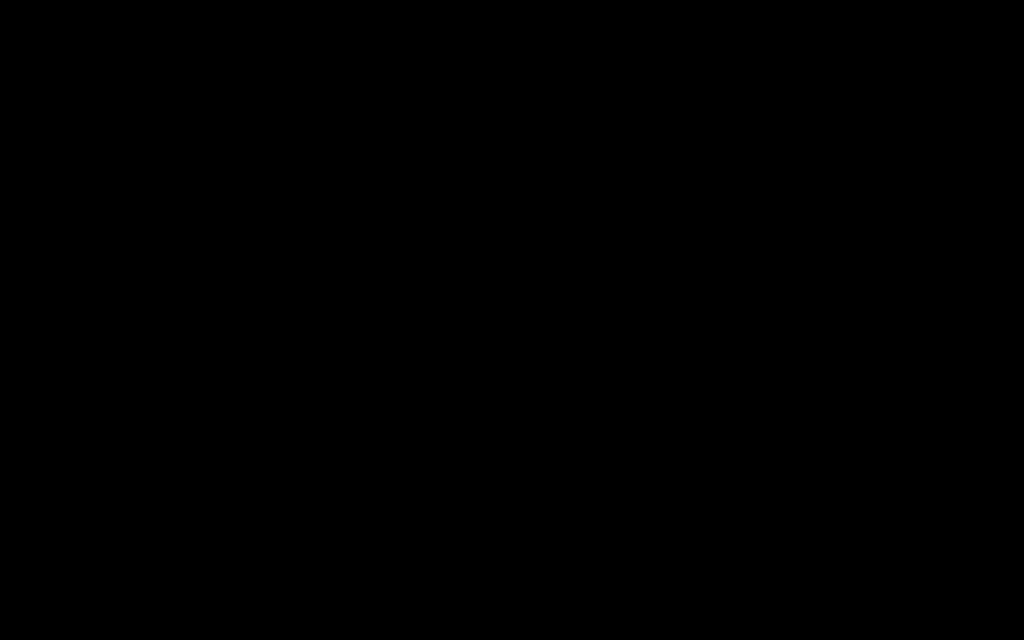click at bounding box center (512, 320) 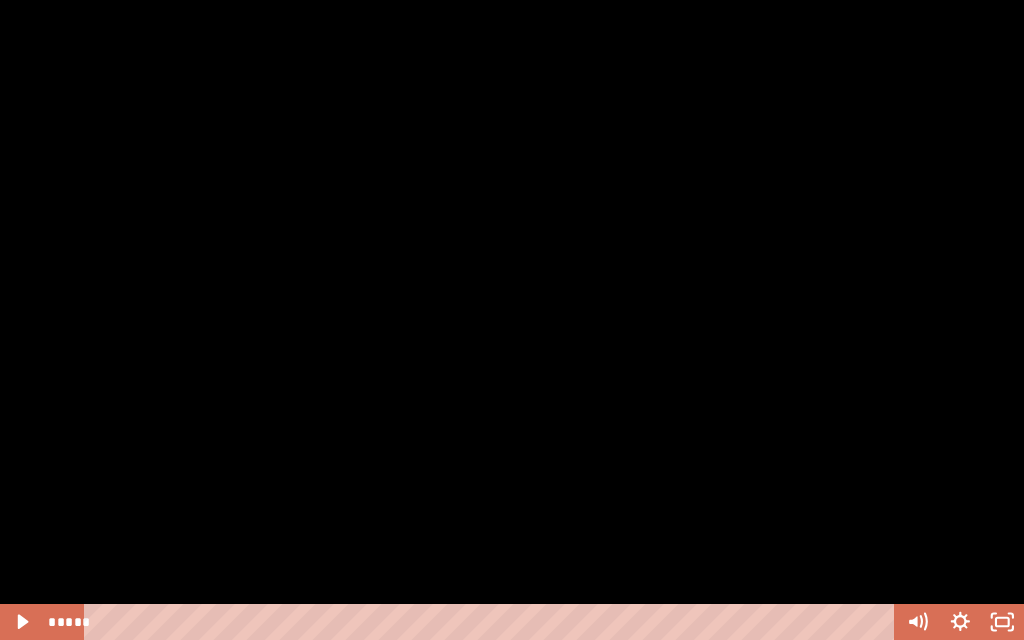 click at bounding box center (512, 320) 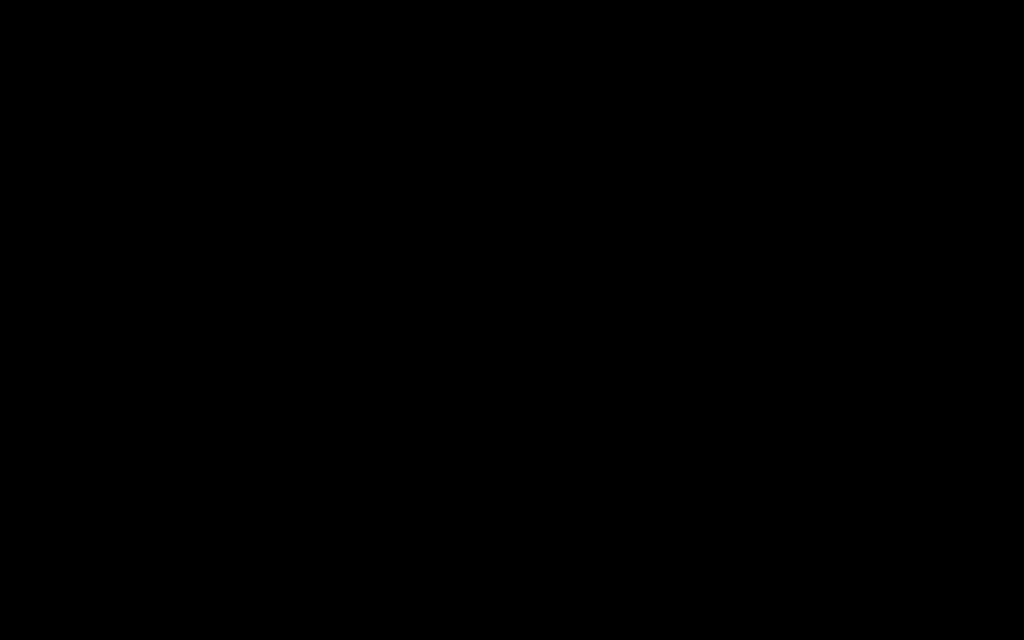 click at bounding box center [512, 320] 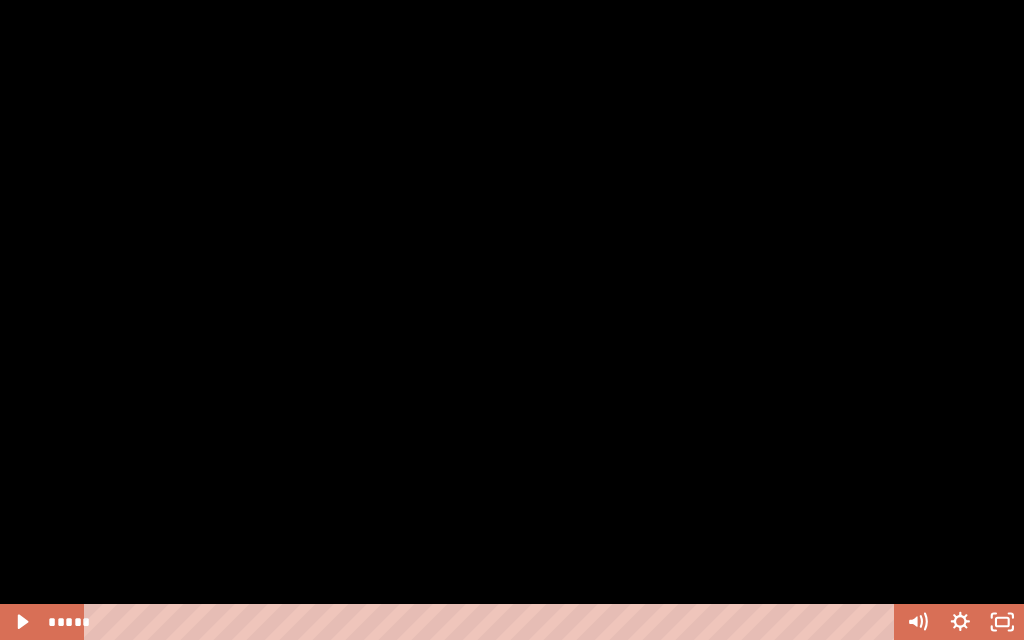 click 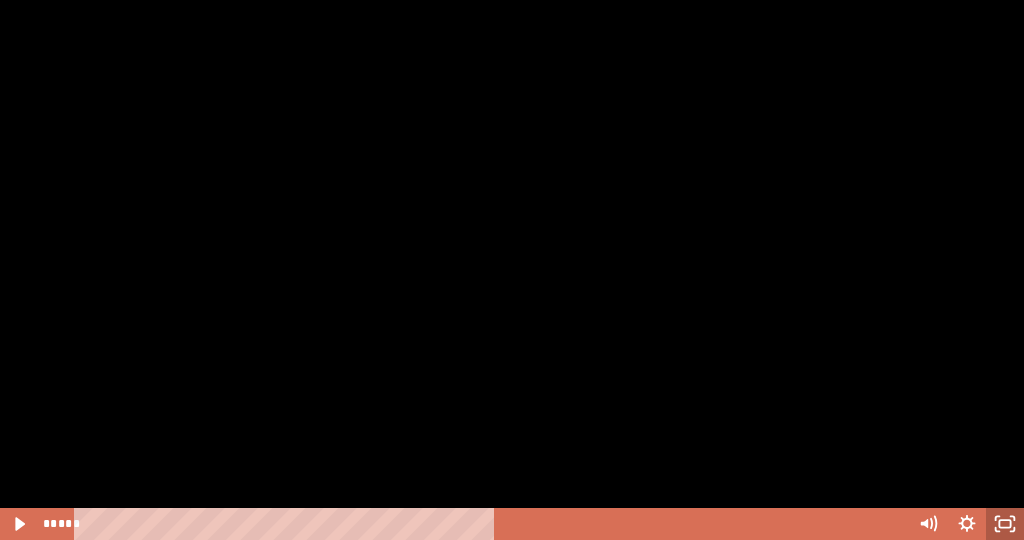 scroll, scrollTop: 357, scrollLeft: 0, axis: vertical 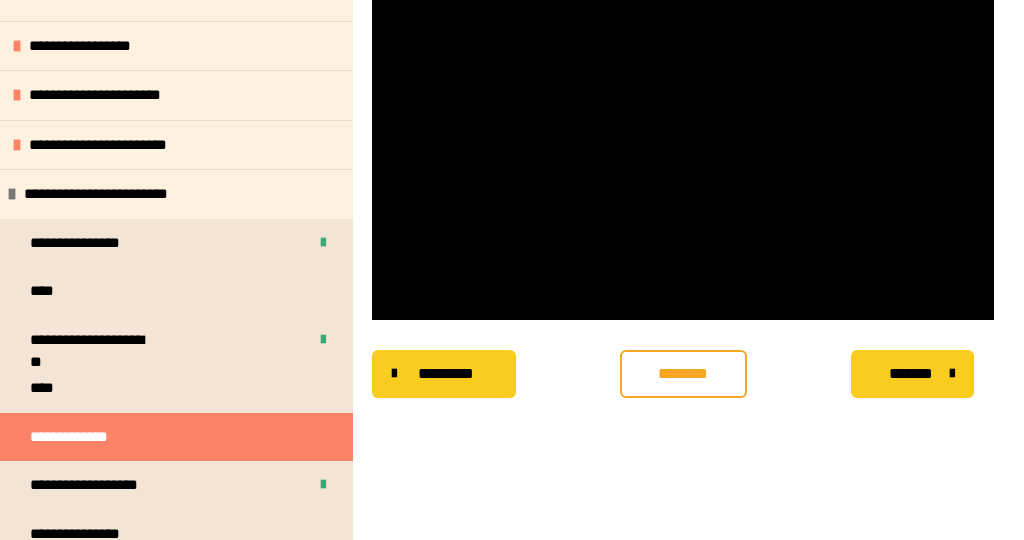 click on "**********" at bounding box center [176, 485] 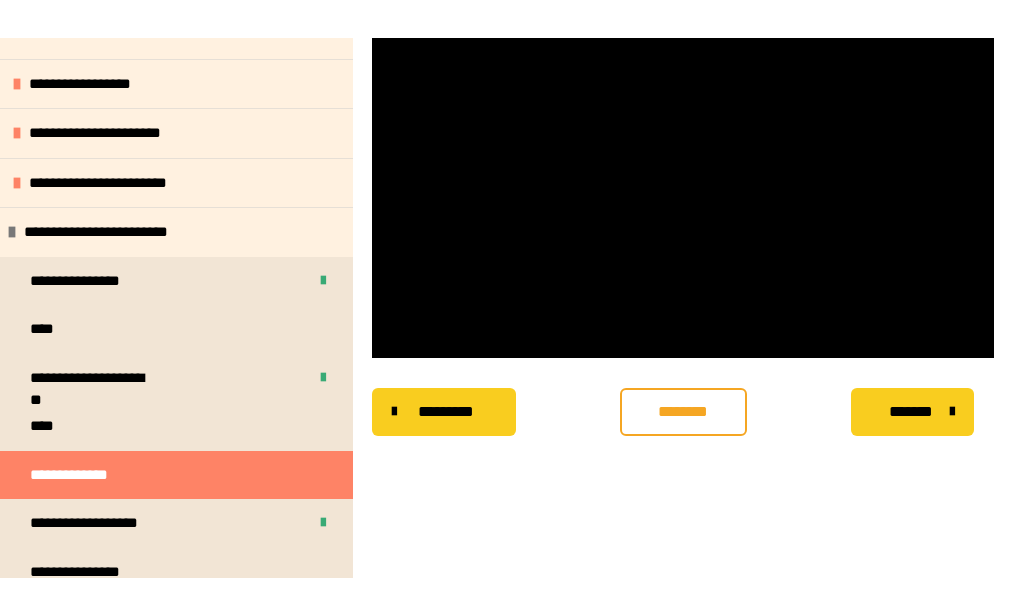 scroll, scrollTop: 286, scrollLeft: 0, axis: vertical 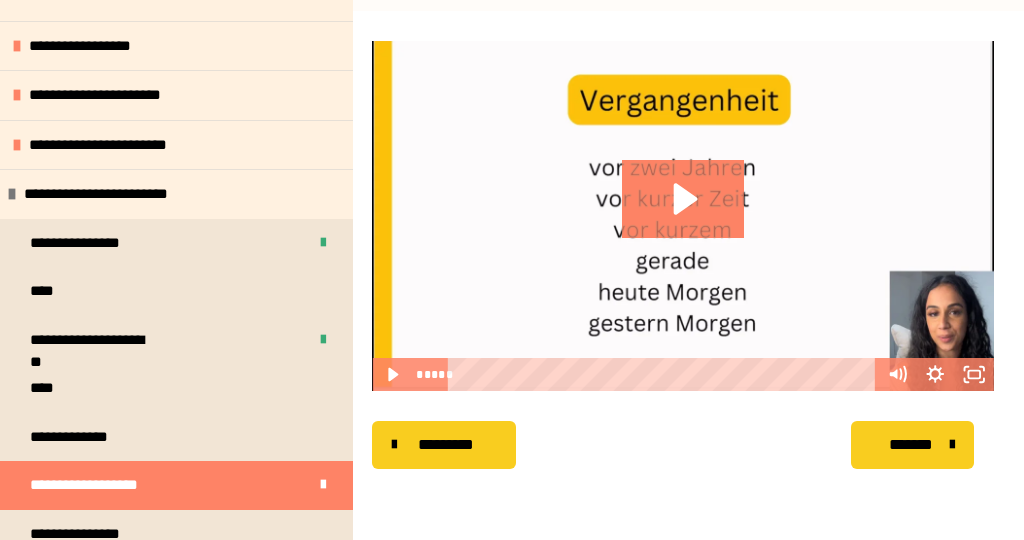 click 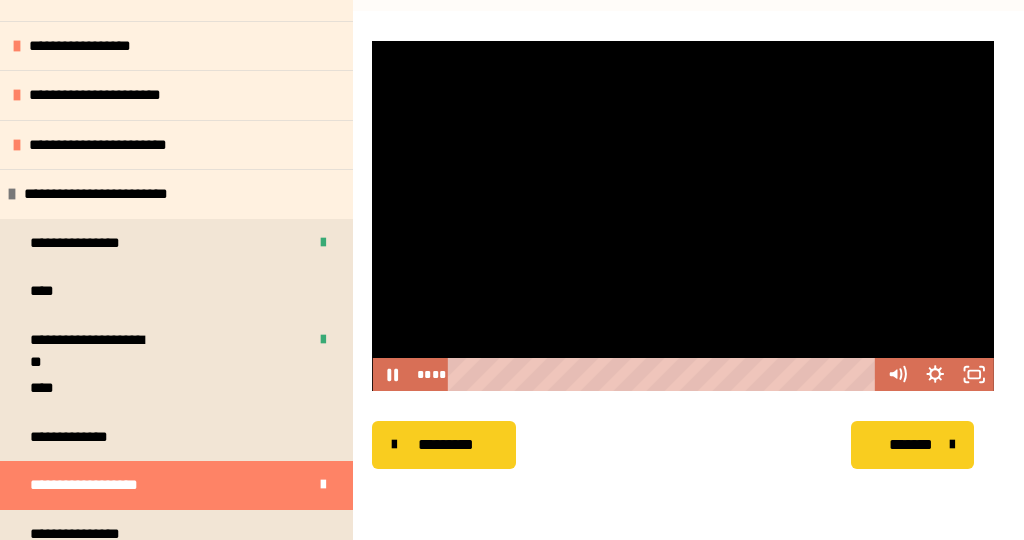 click at bounding box center (683, 216) 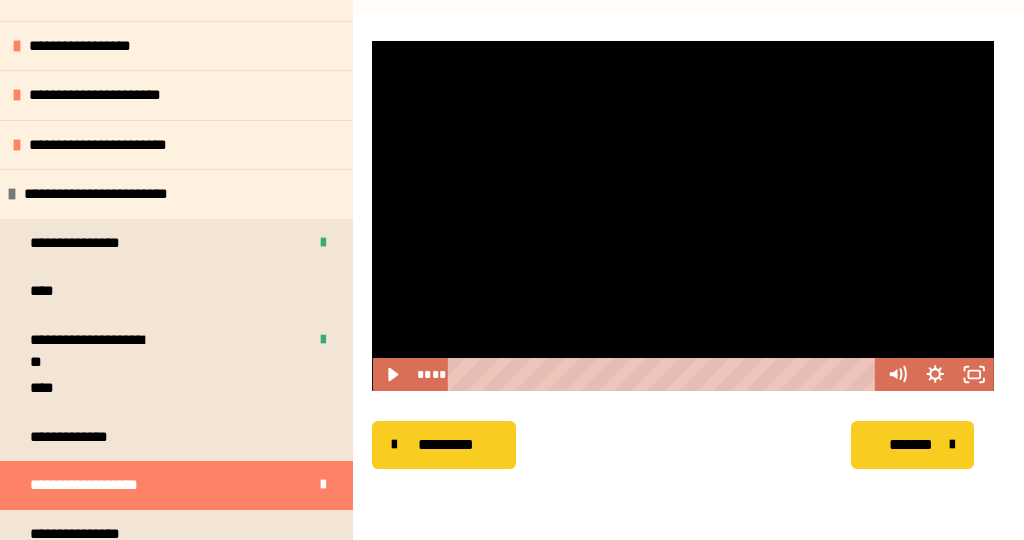 click 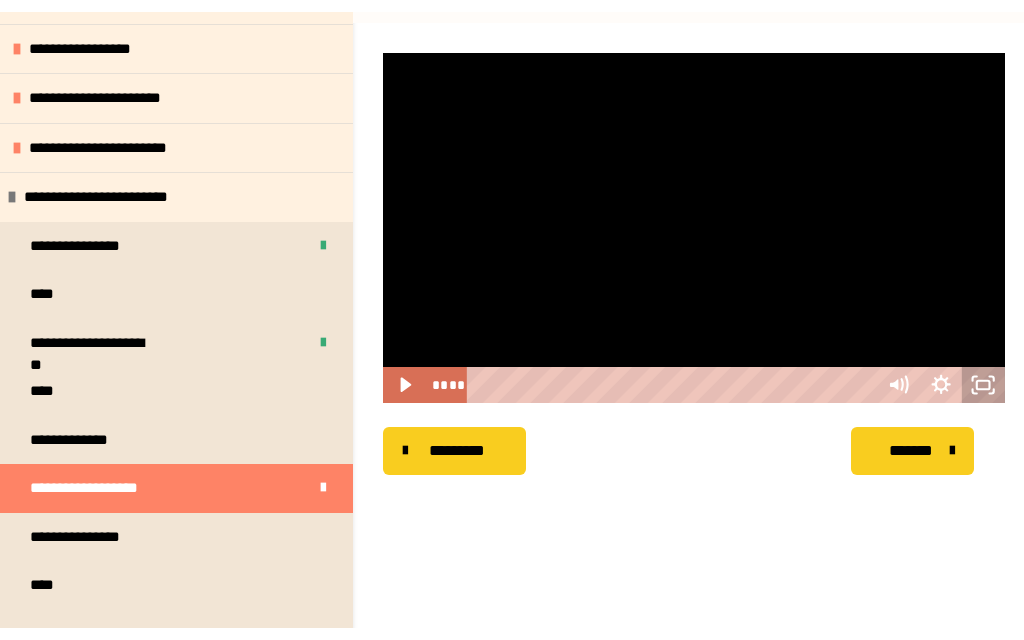 scroll, scrollTop: 0, scrollLeft: 0, axis: both 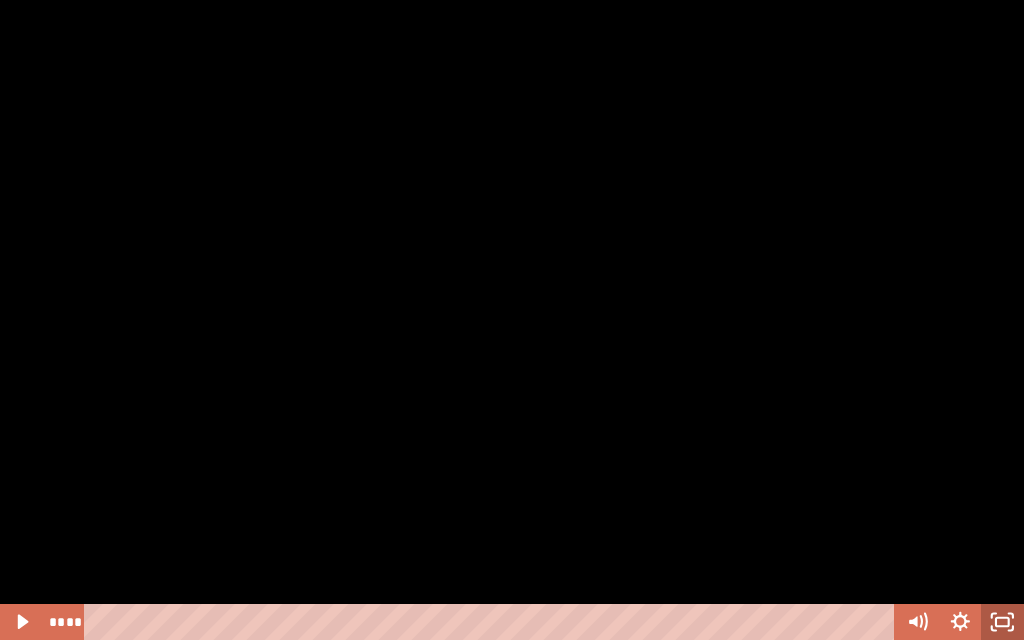 click at bounding box center [512, 320] 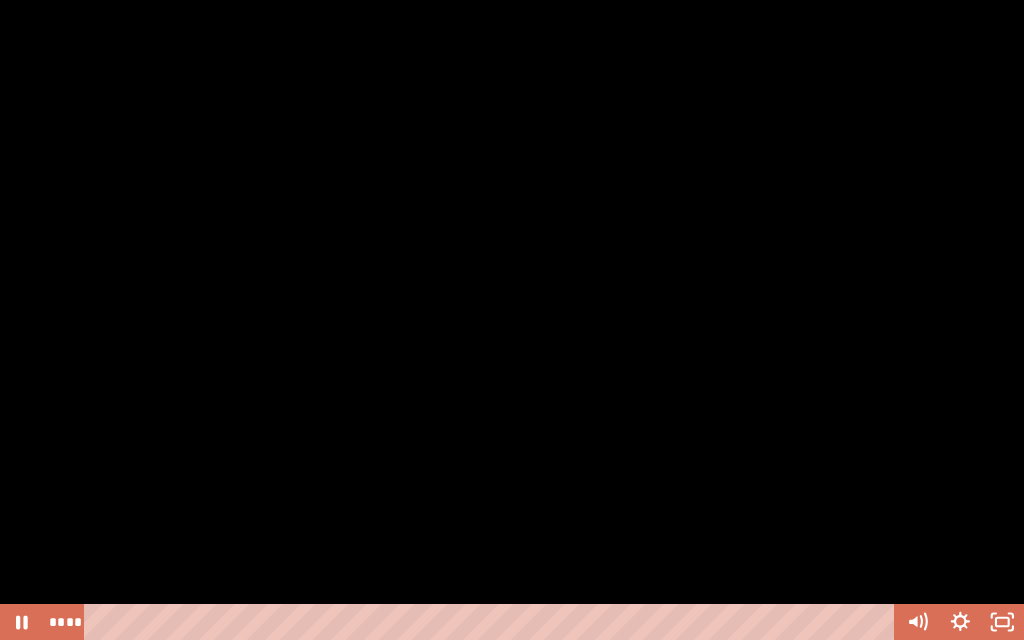 click 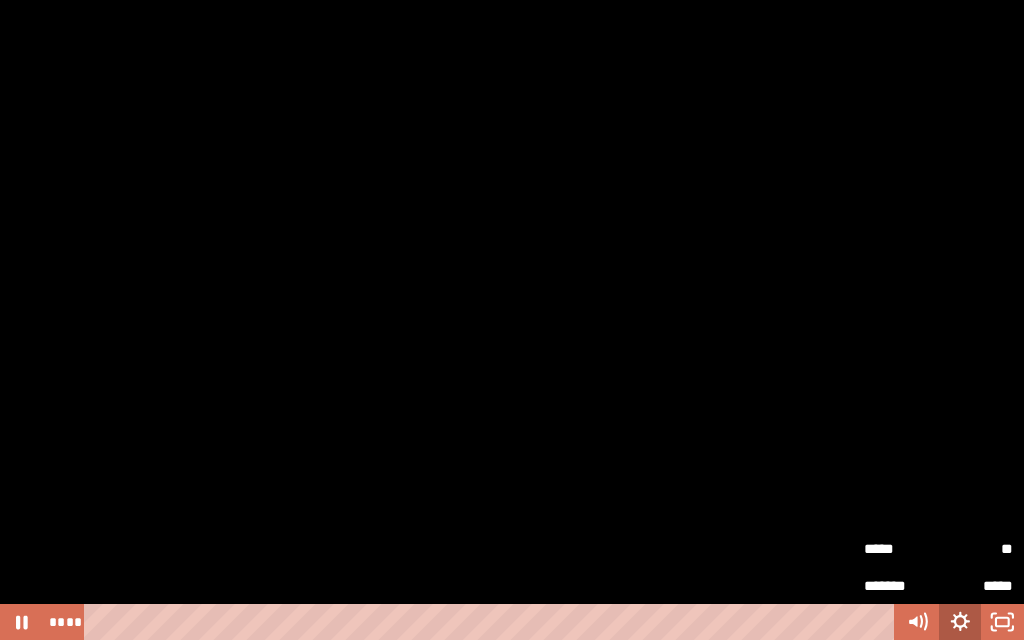 click on "*****" at bounding box center (976, 586) 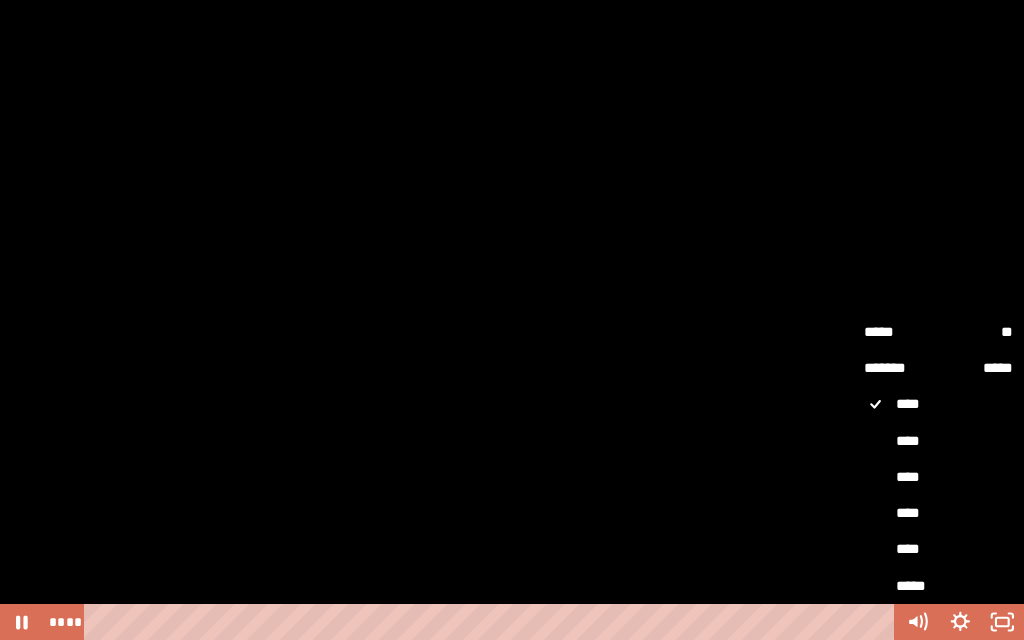 click on "****" at bounding box center (938, 513) 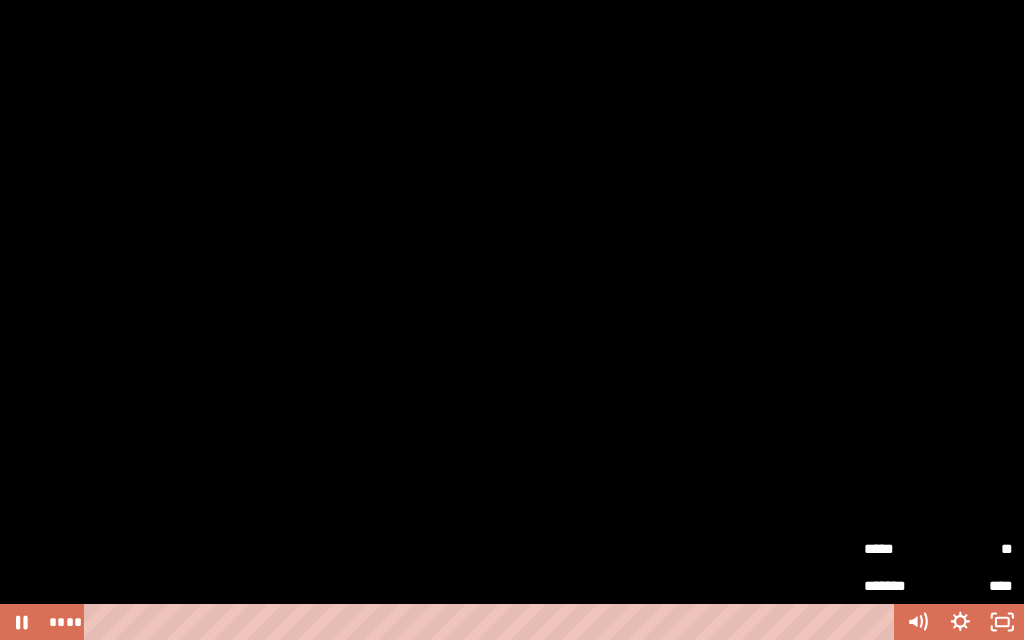 click on "**" at bounding box center (976, 549) 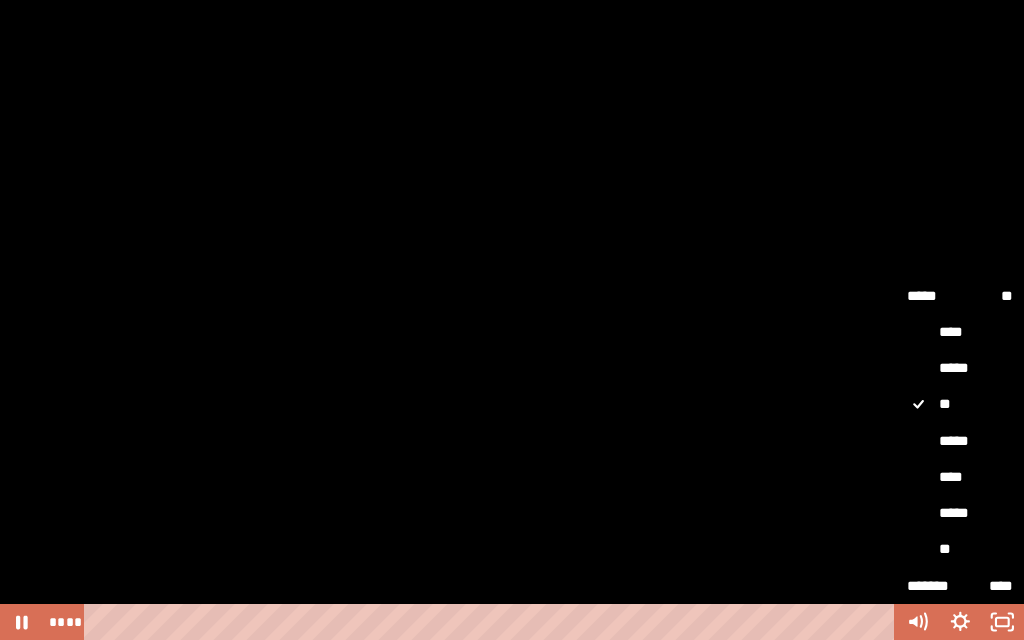 click on "*****" at bounding box center [960, 441] 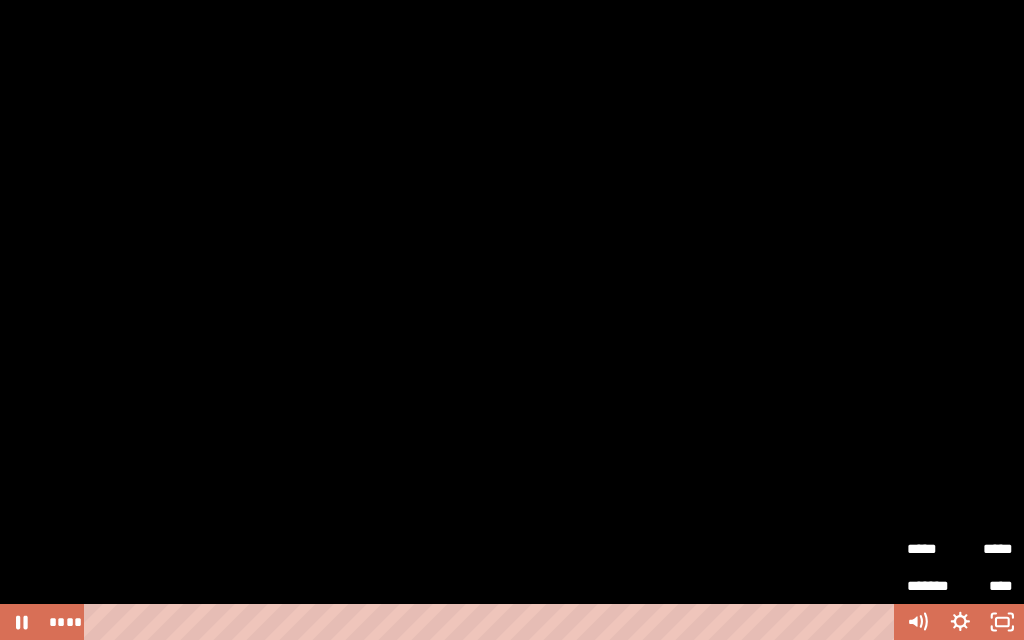 click 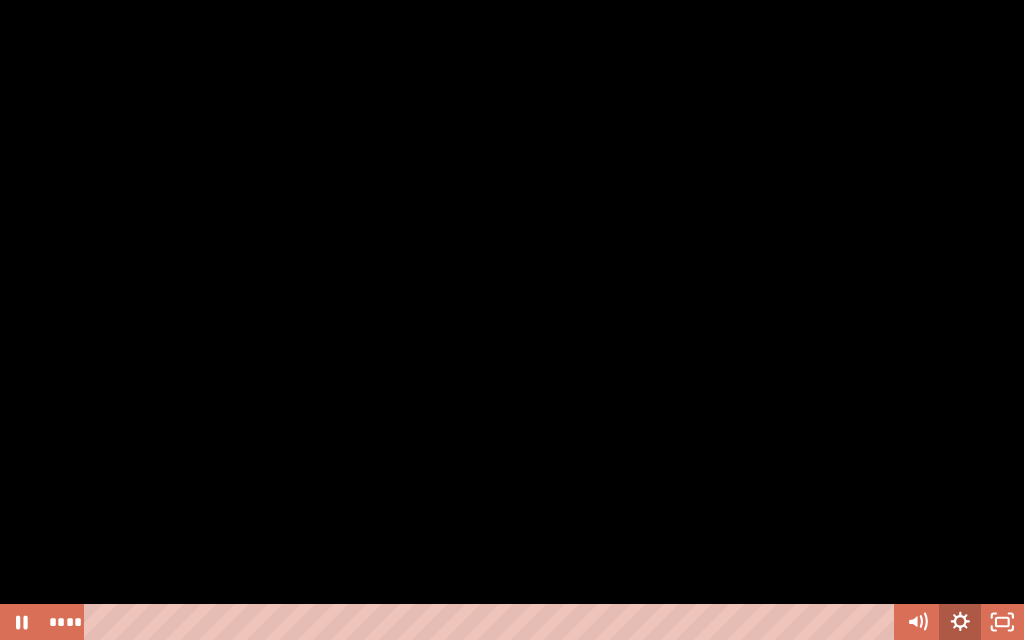 click at bounding box center [512, 320] 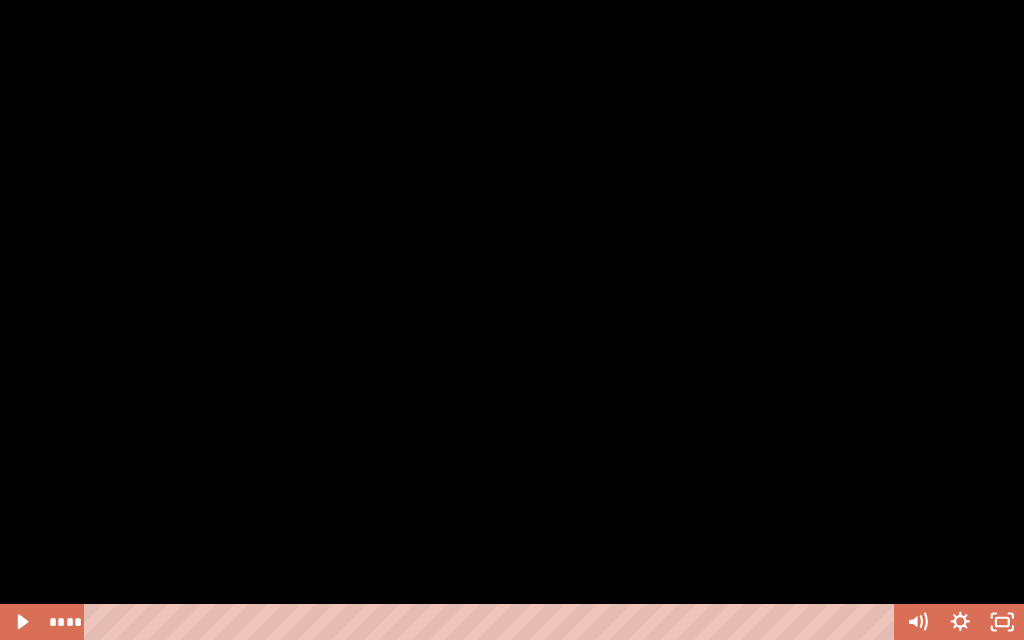 click at bounding box center (512, 320) 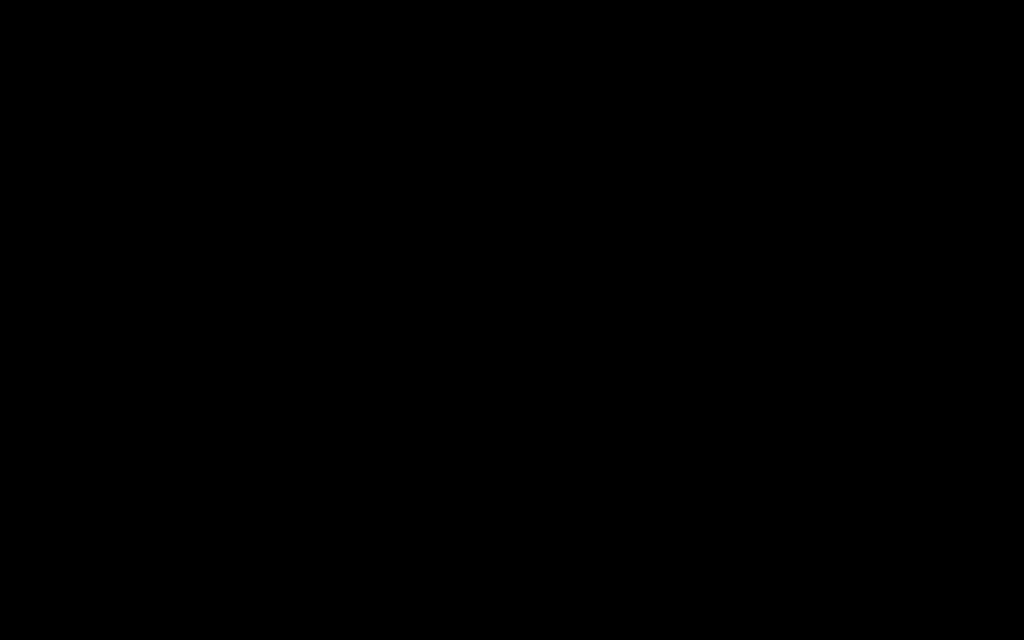 click at bounding box center (512, 320) 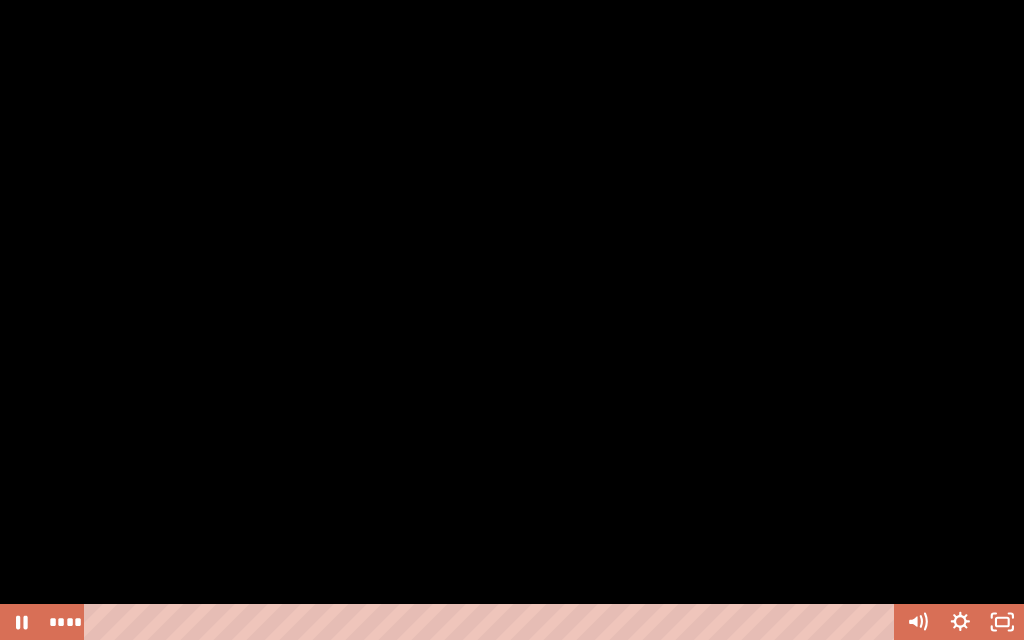 click 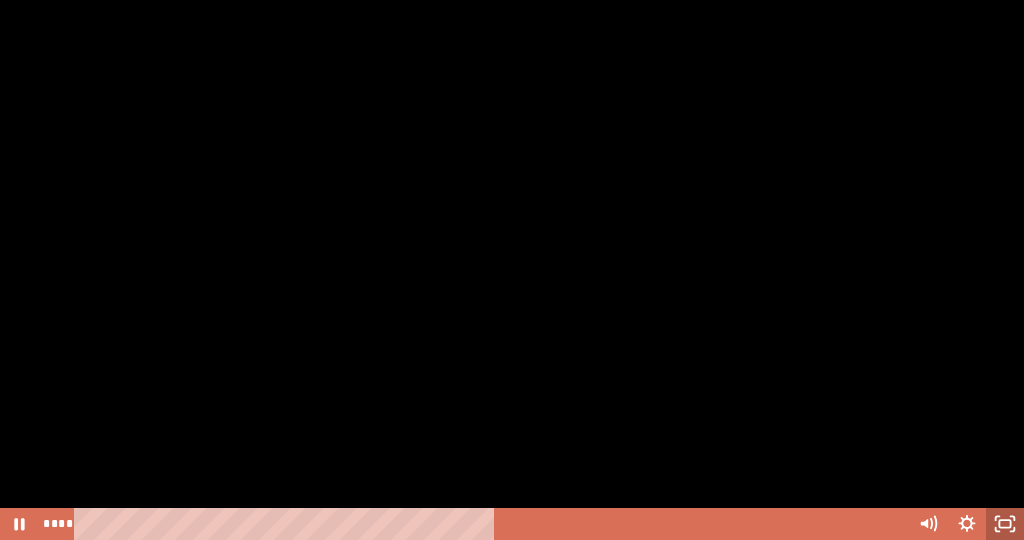 scroll, scrollTop: 326, scrollLeft: 0, axis: vertical 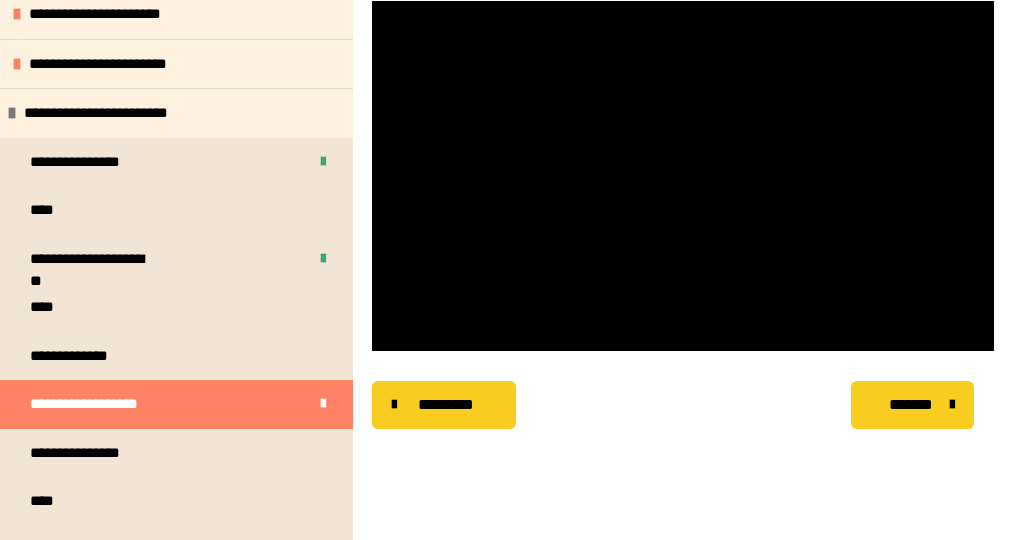 click on "**********" at bounding box center [176, 453] 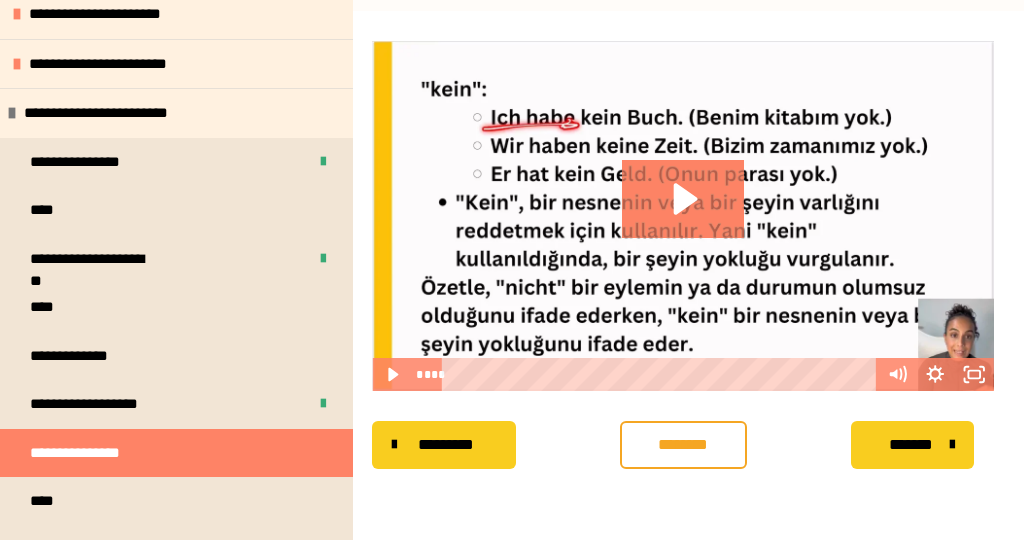 click 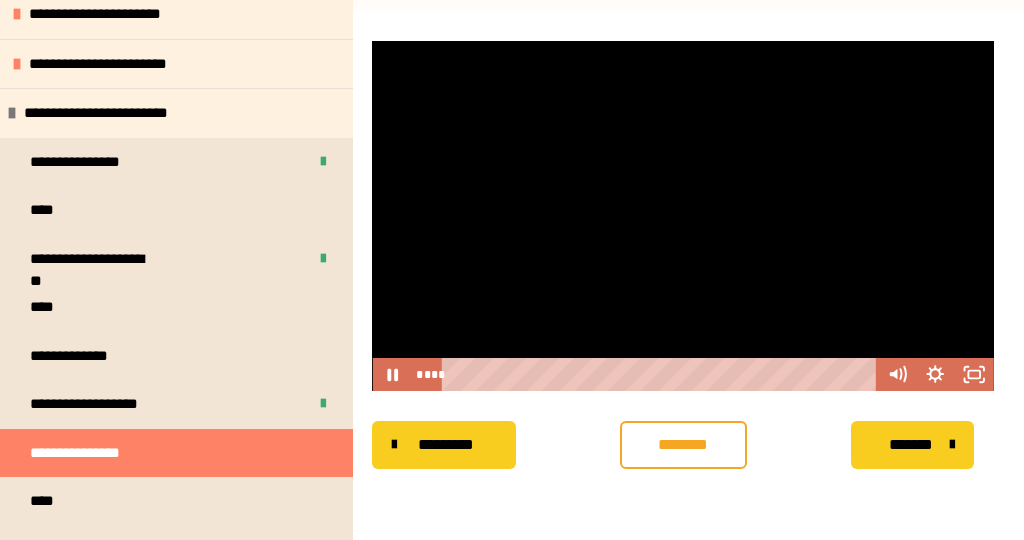 click 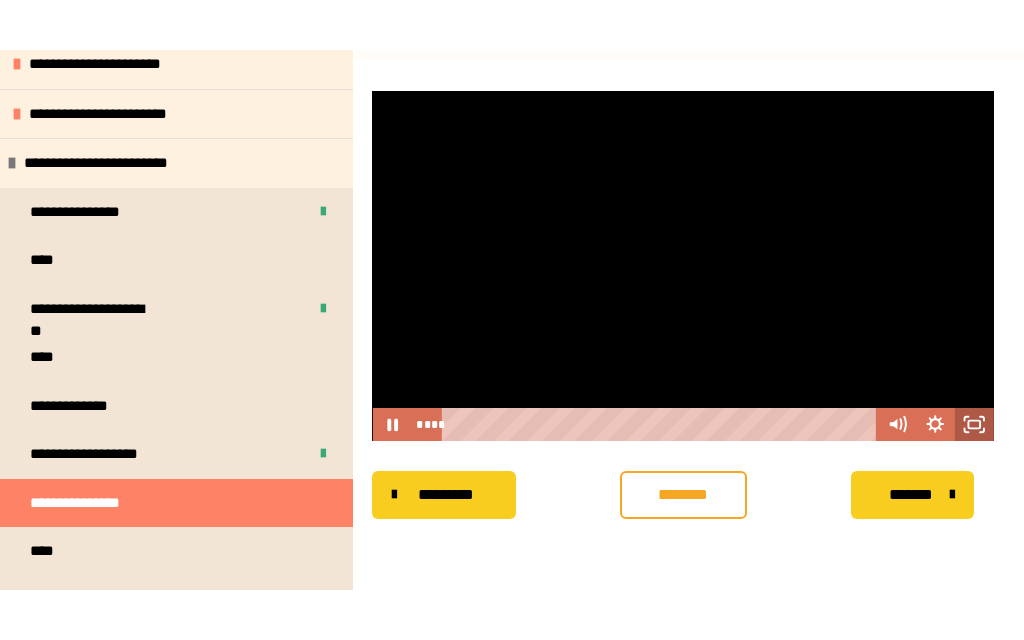 scroll, scrollTop: 0, scrollLeft: 0, axis: both 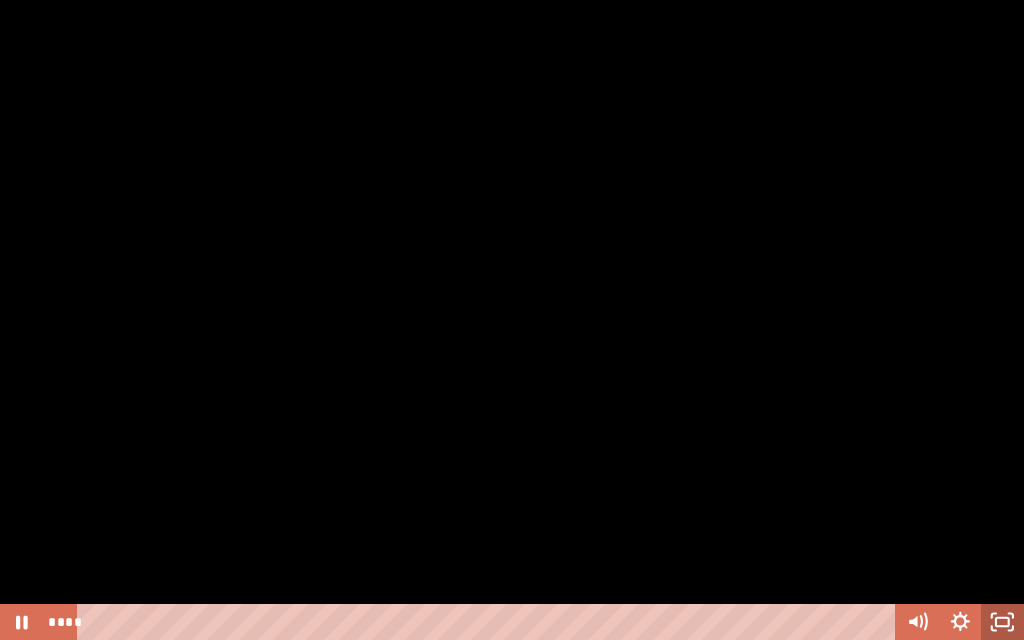 click 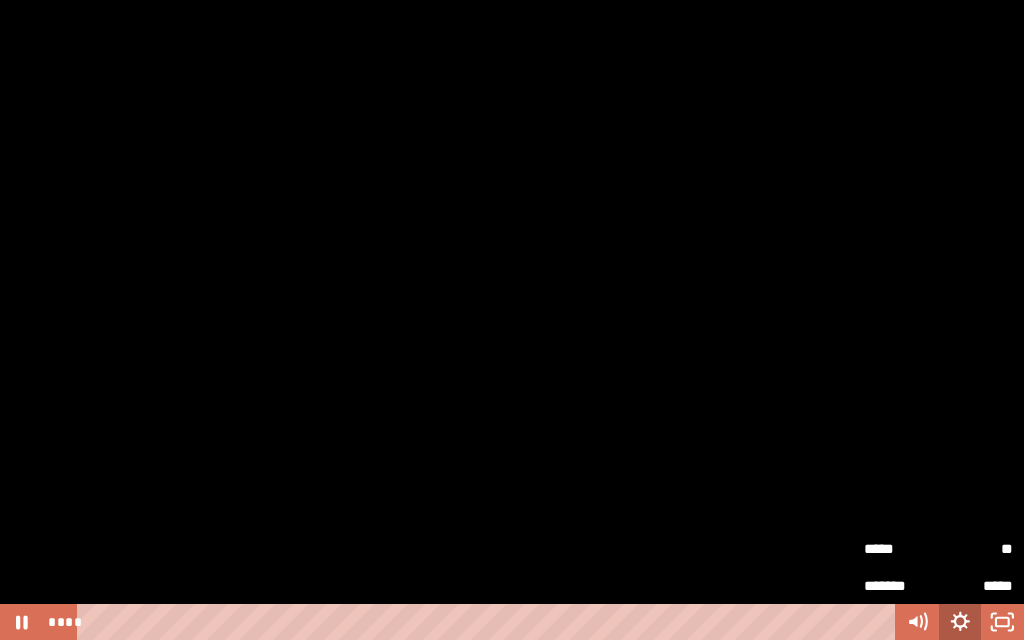 click on "**" at bounding box center [976, 549] 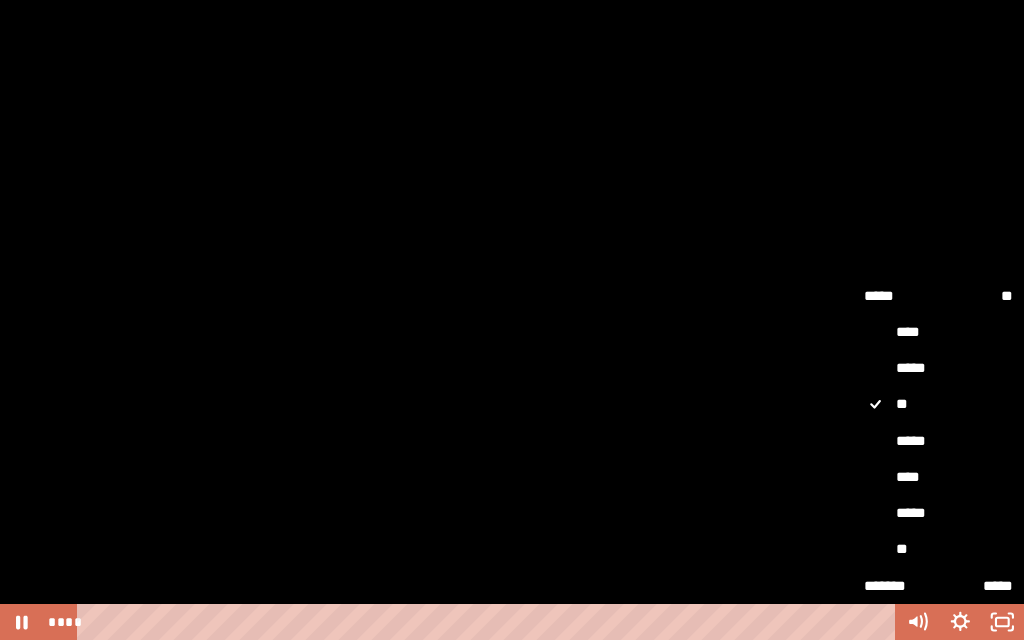click on "*****" at bounding box center [938, 441] 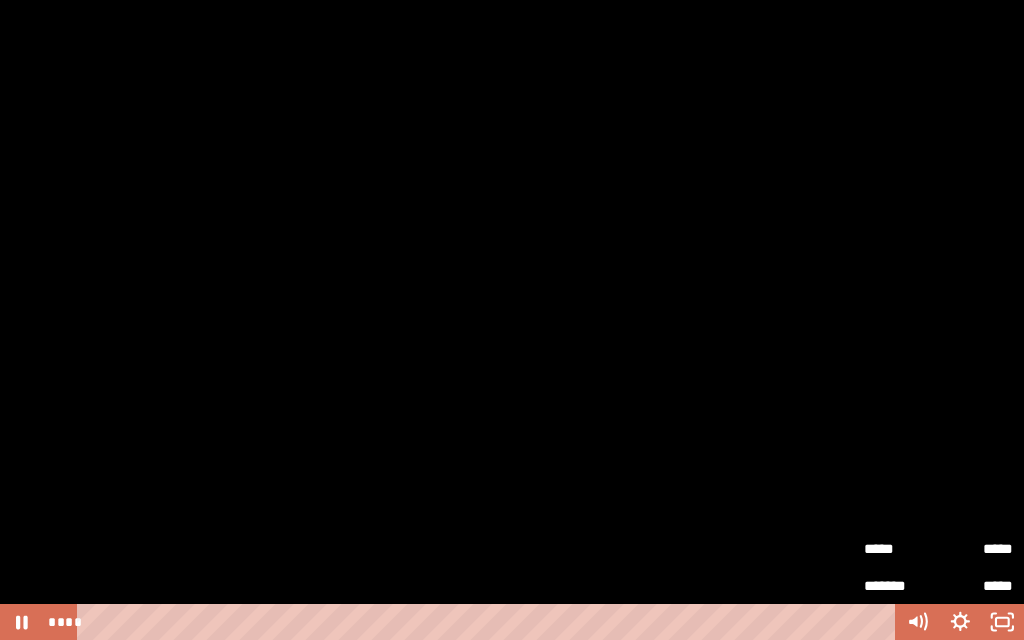 click at bounding box center [512, 320] 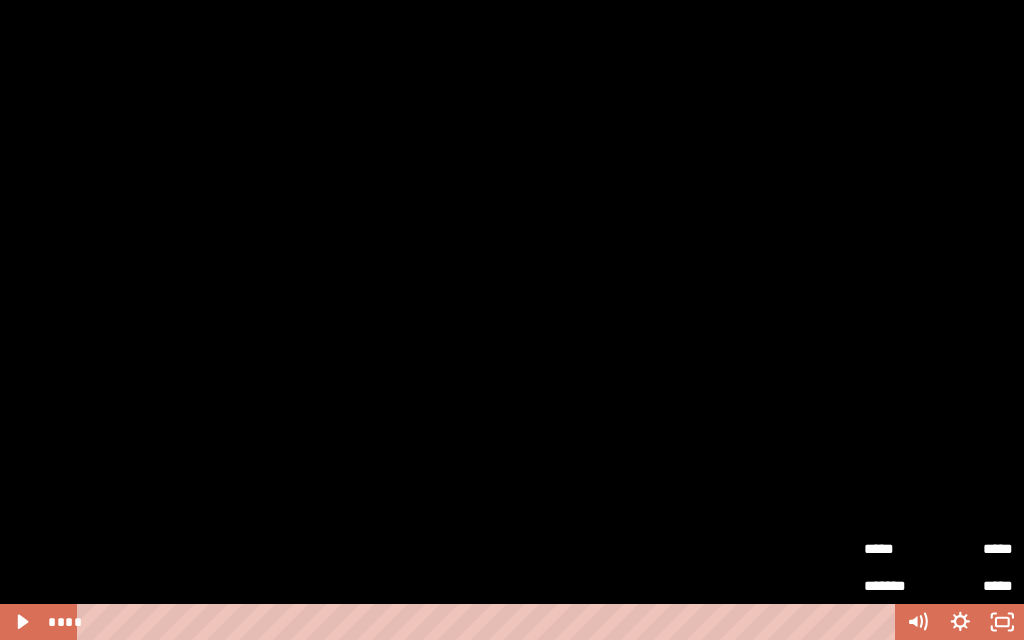 click at bounding box center (512, 320) 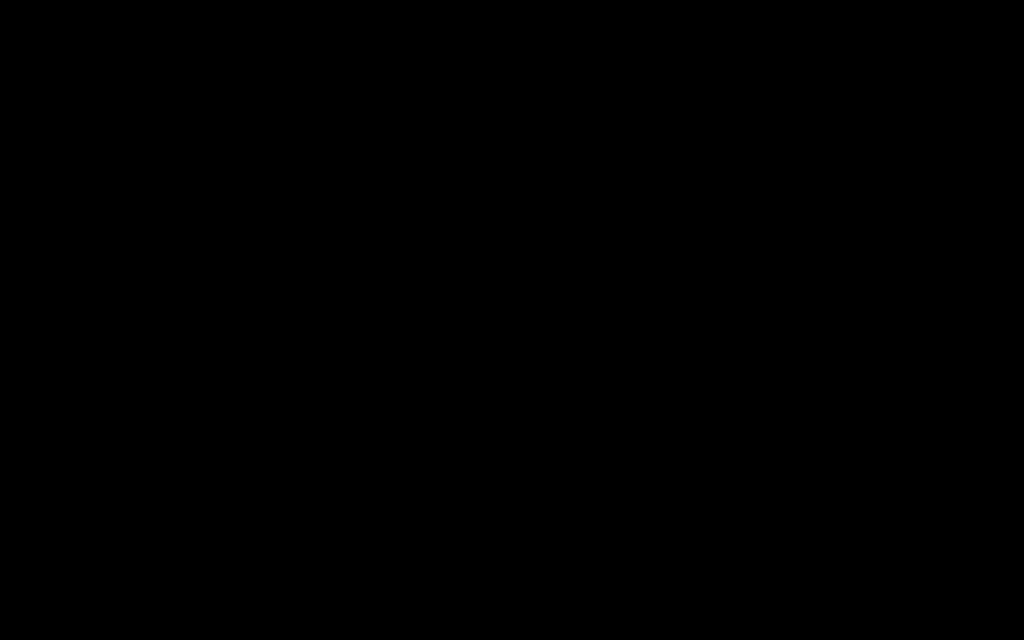 click 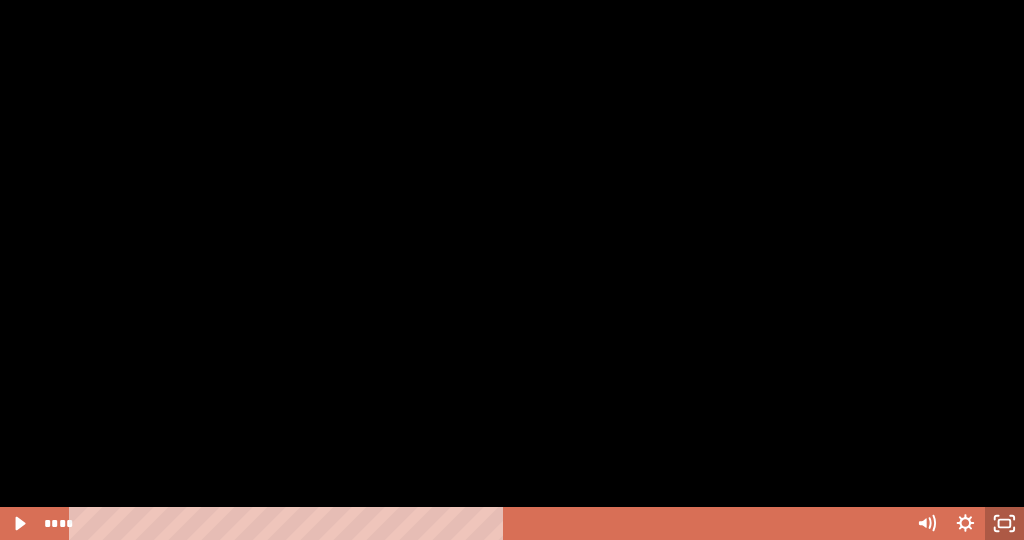 scroll, scrollTop: 331, scrollLeft: 0, axis: vertical 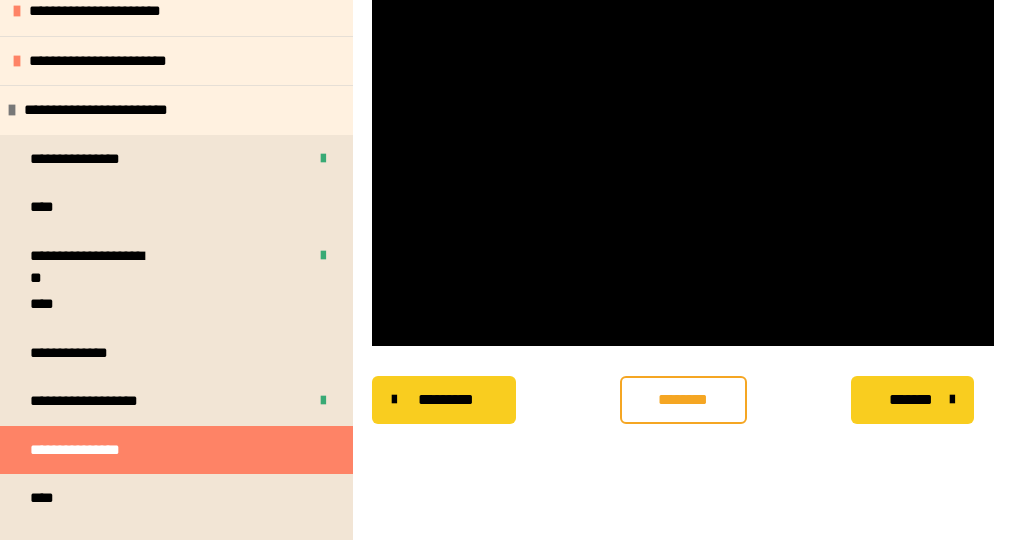 click on "****" at bounding box center [176, 498] 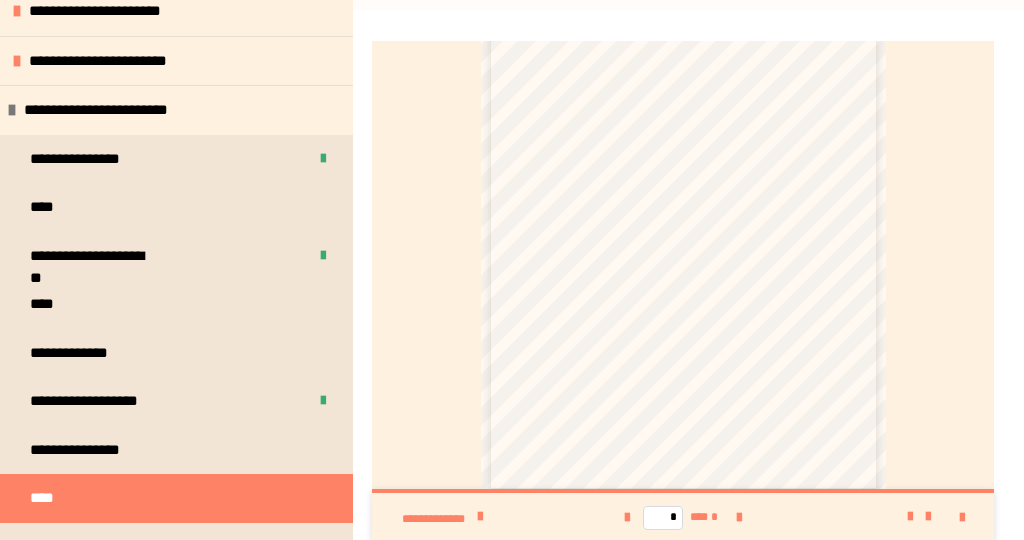 scroll, scrollTop: 125, scrollLeft: 0, axis: vertical 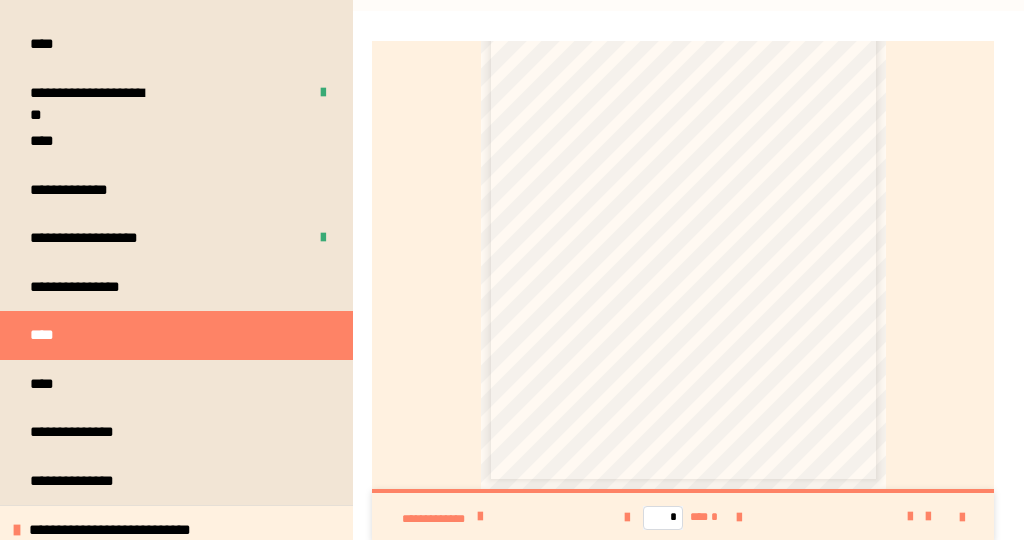 click on "****" at bounding box center (176, 384) 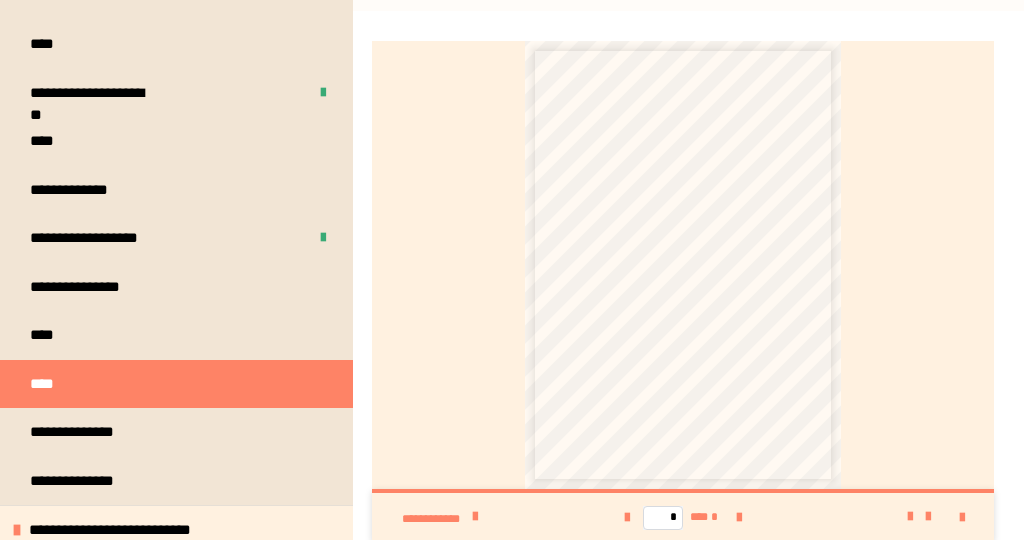 scroll, scrollTop: 1, scrollLeft: 0, axis: vertical 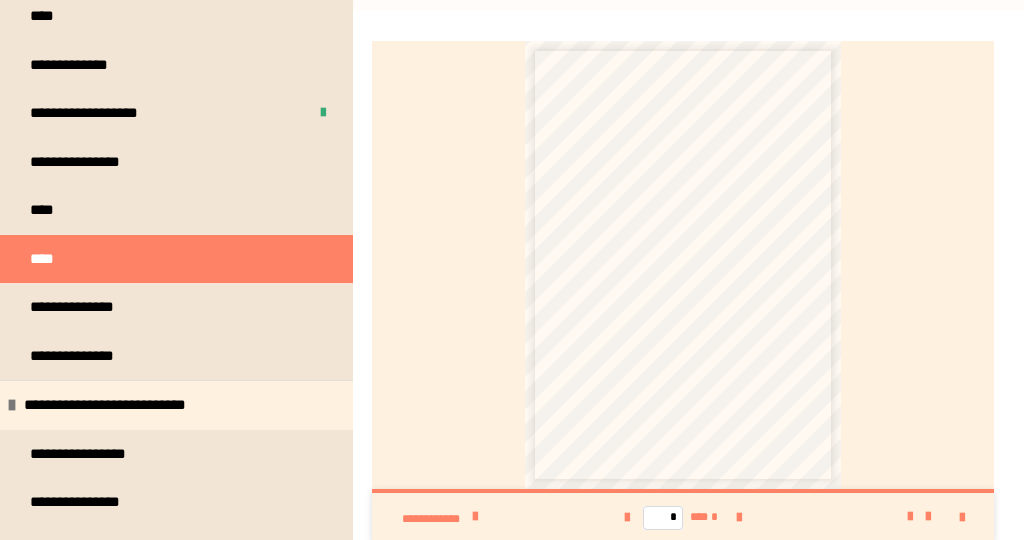 click on "**********" at bounding box center [176, 454] 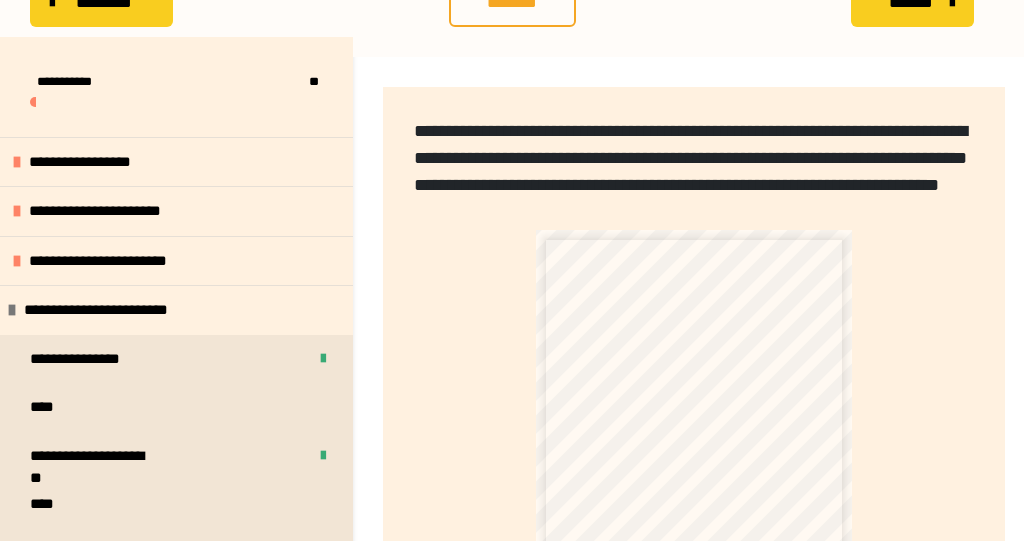 scroll, scrollTop: 181, scrollLeft: 0, axis: vertical 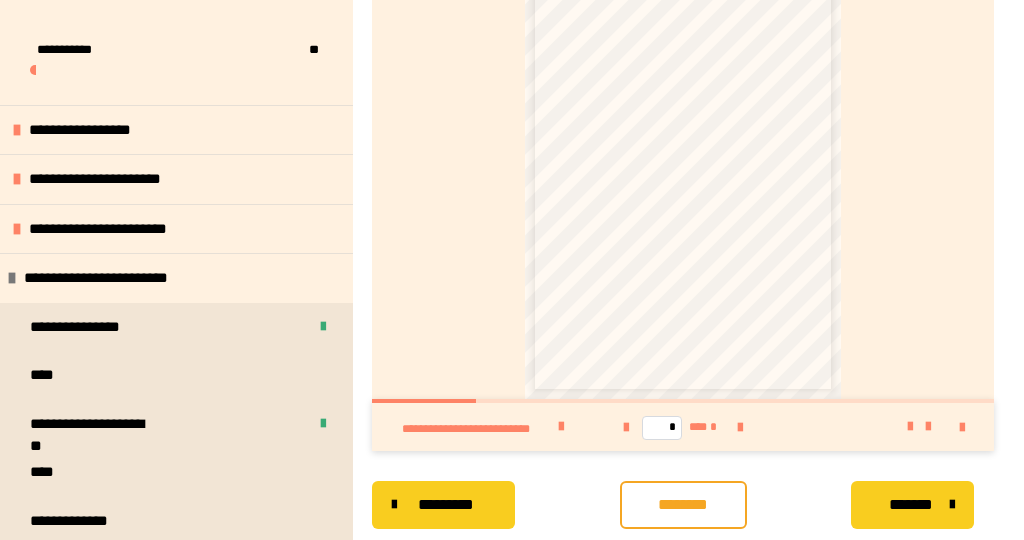 click at bounding box center (740, 427) 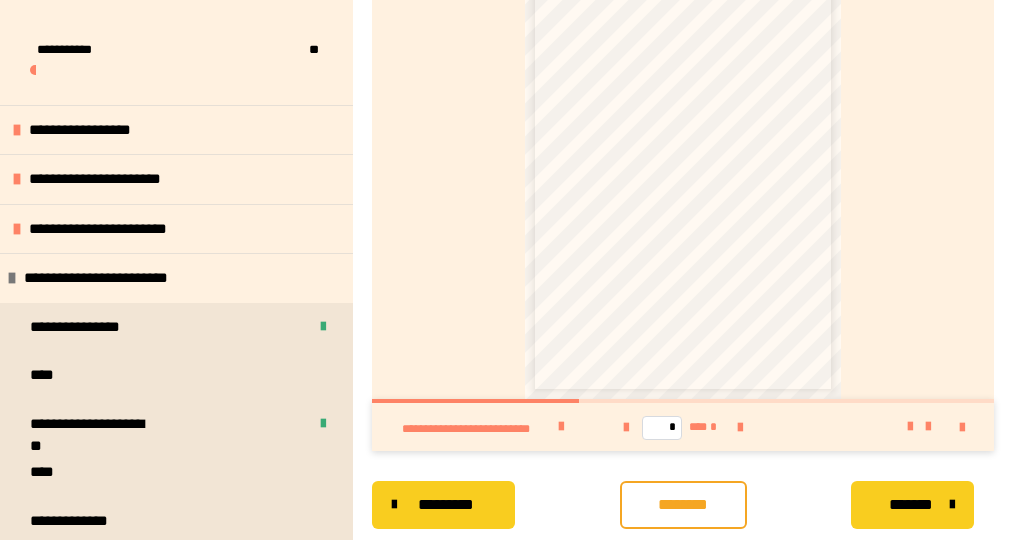 click at bounding box center (740, 428) 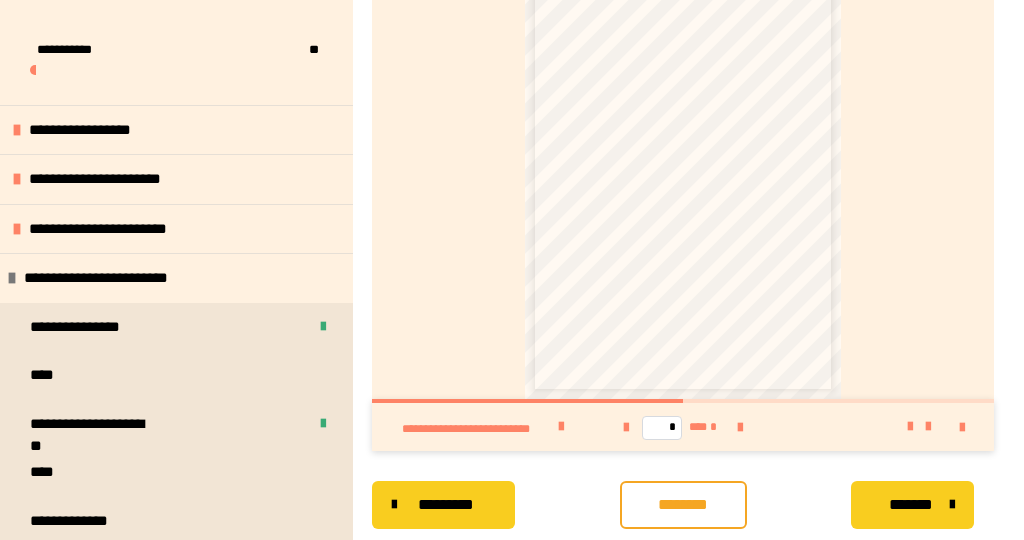 click at bounding box center (740, 428) 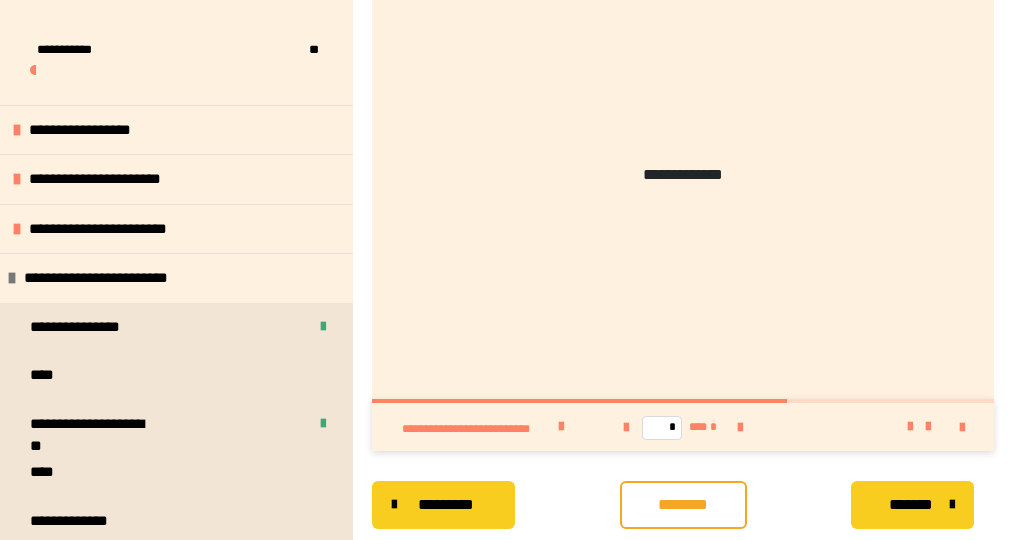 type on "*" 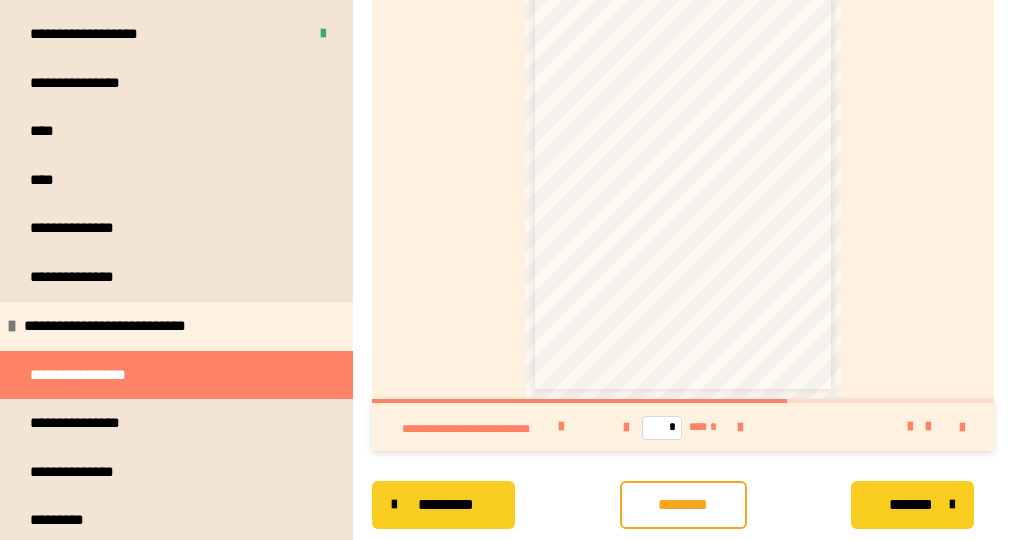 scroll, scrollTop: 536, scrollLeft: 0, axis: vertical 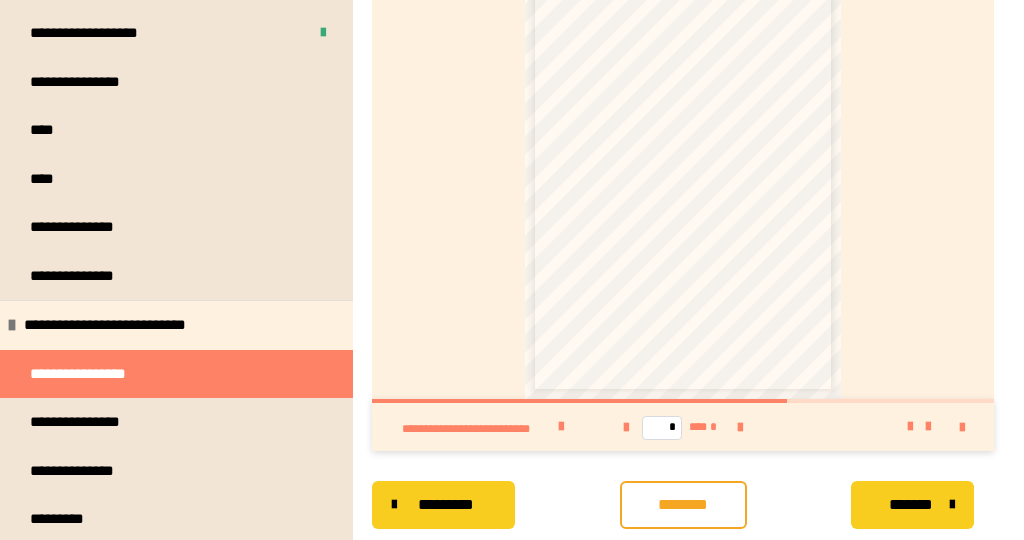 click on "**********" at bounding box center (176, 422) 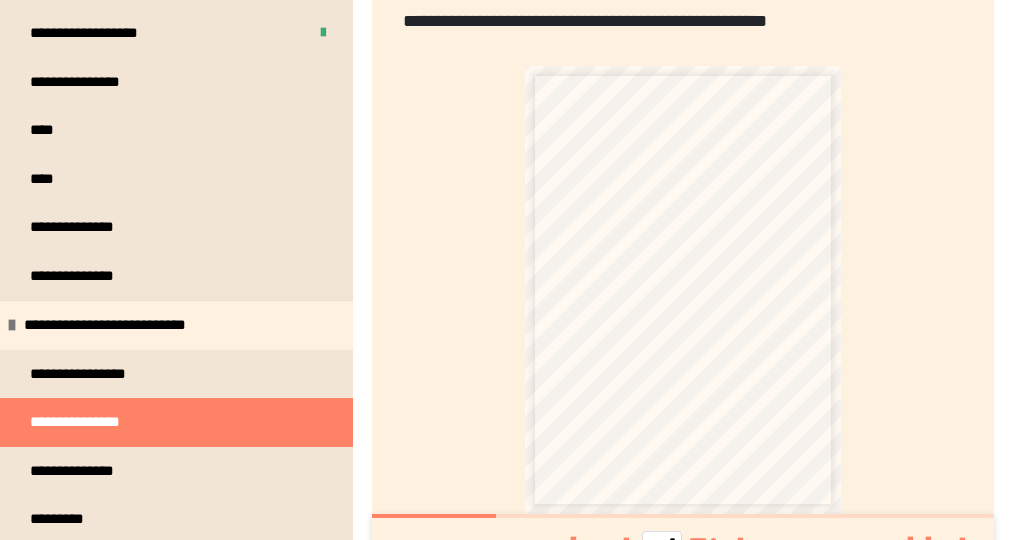 scroll, scrollTop: 519, scrollLeft: 0, axis: vertical 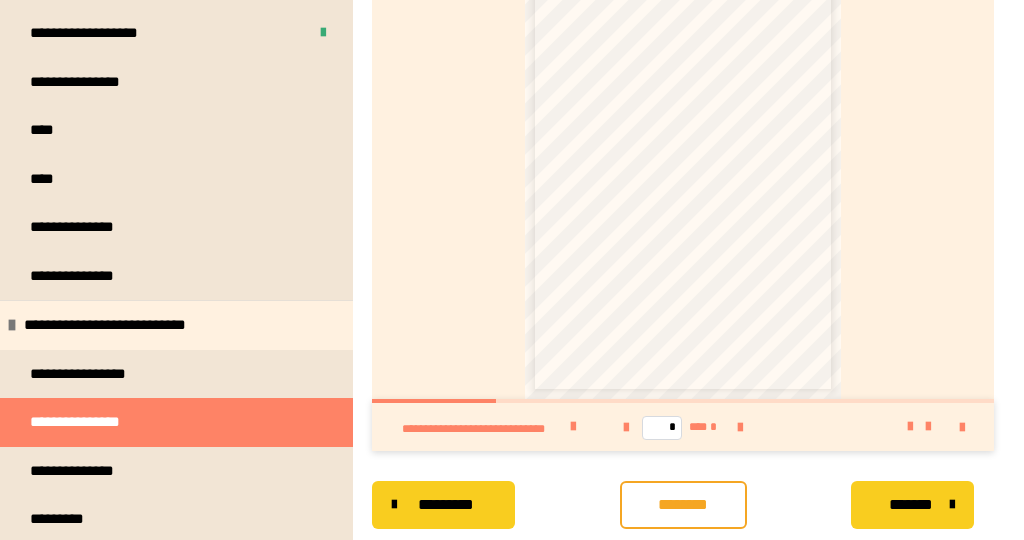 click at bounding box center (740, 427) 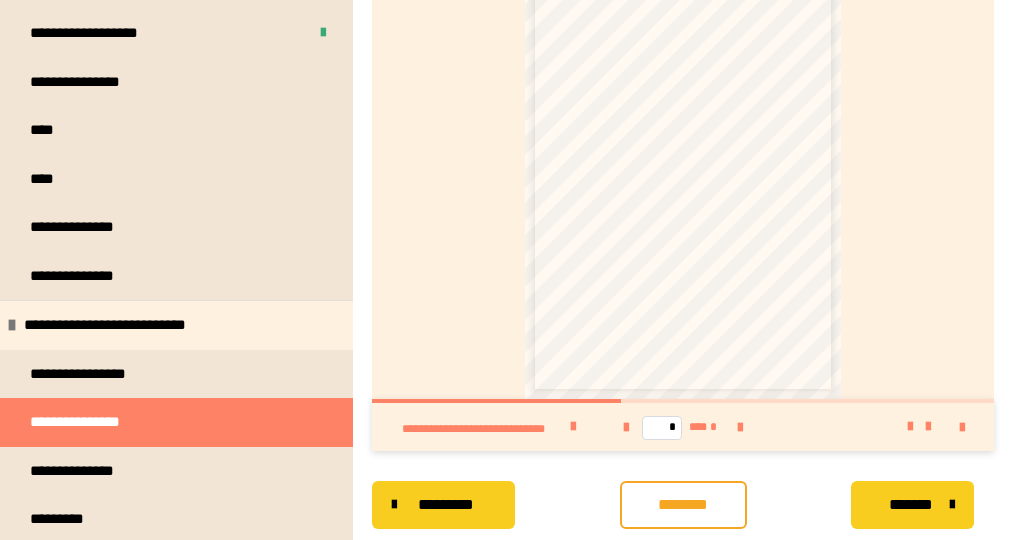 click at bounding box center (740, 428) 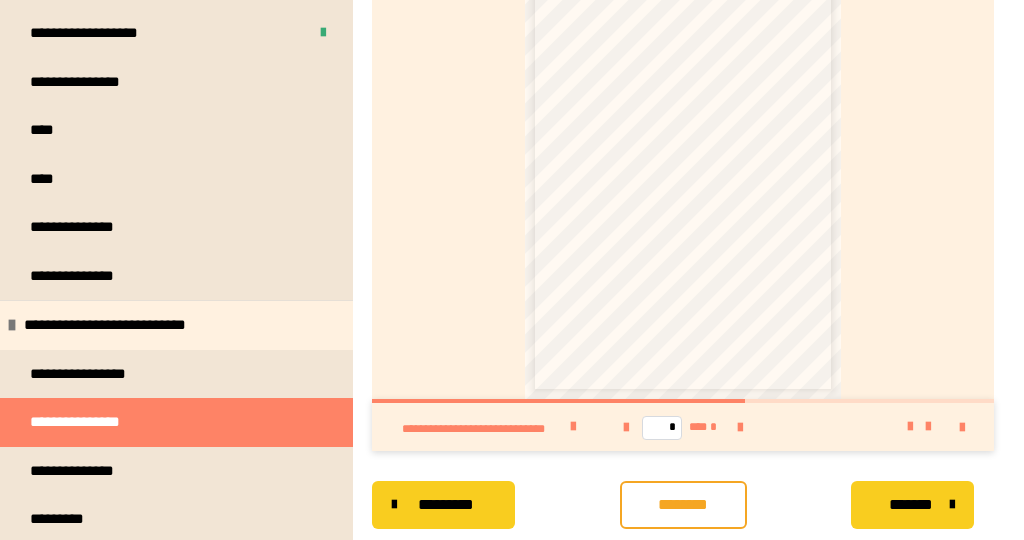 click at bounding box center [740, 428] 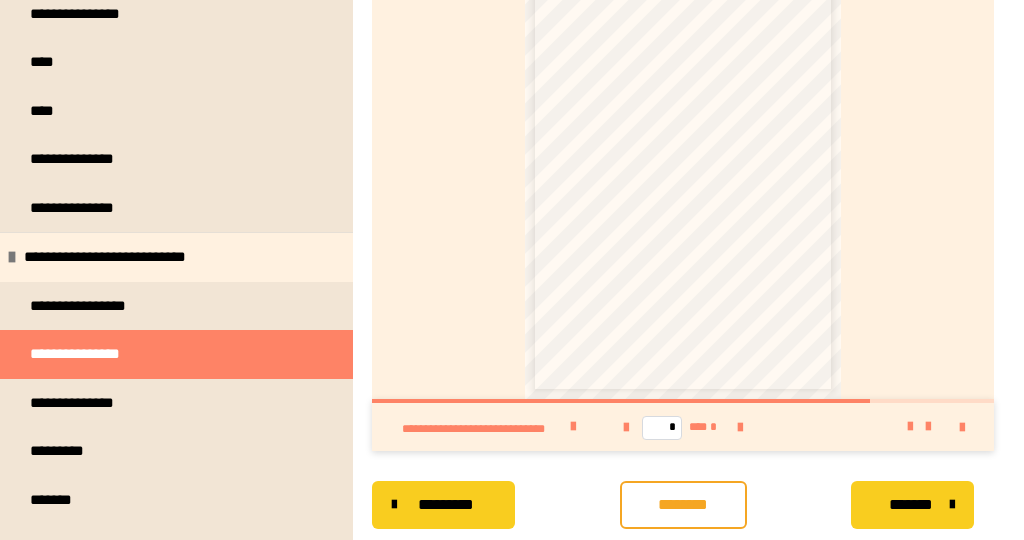 scroll, scrollTop: 612, scrollLeft: 0, axis: vertical 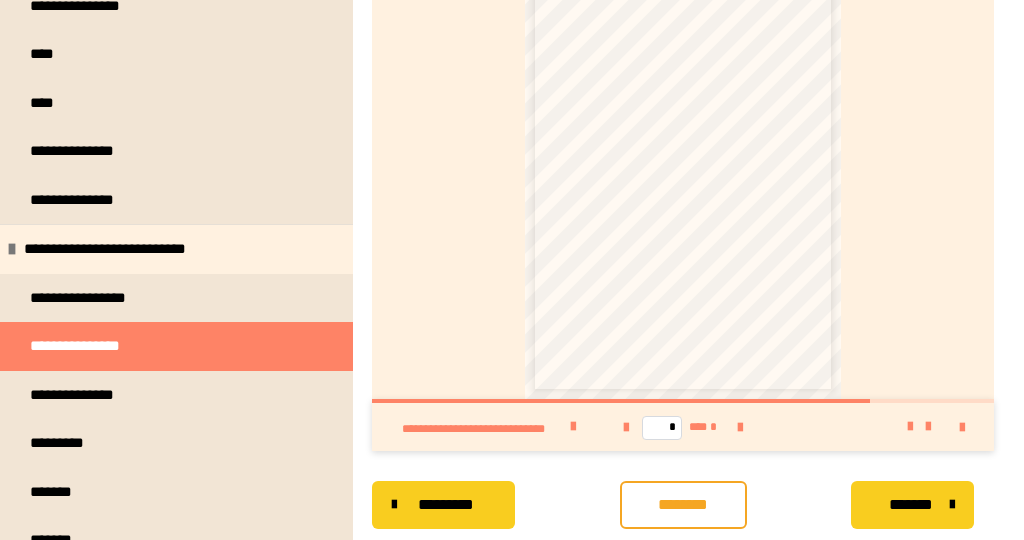 click on "*********" at bounding box center [176, 443] 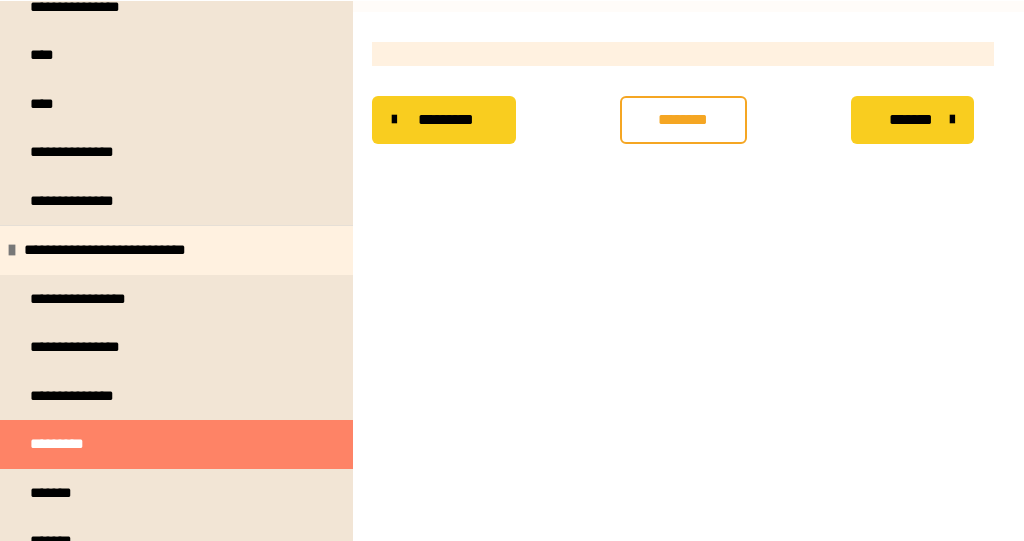 scroll, scrollTop: 357, scrollLeft: 0, axis: vertical 